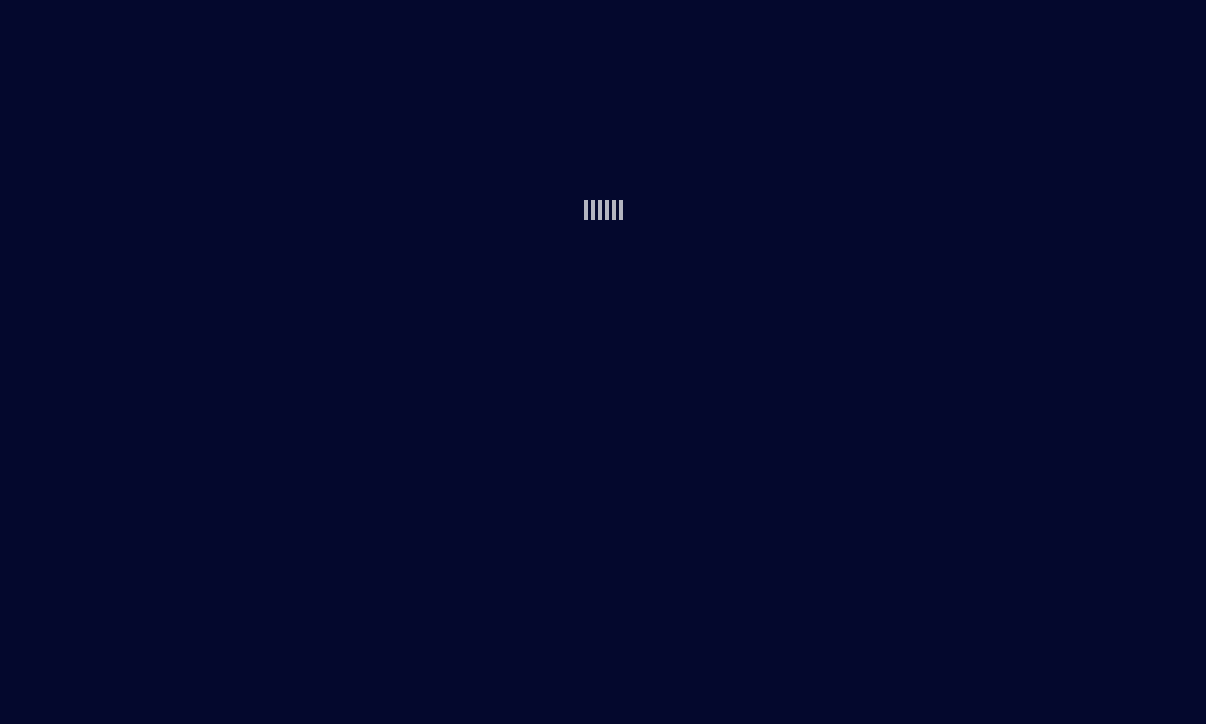 scroll, scrollTop: 0, scrollLeft: 0, axis: both 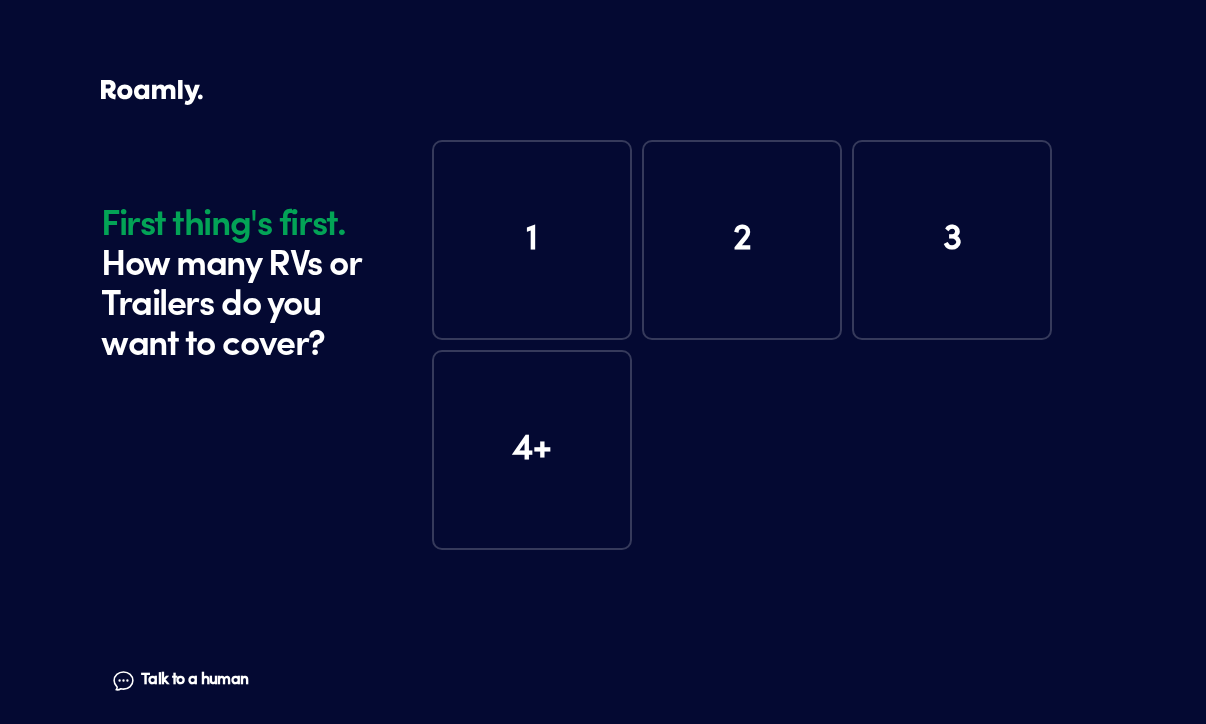 click on "1" at bounding box center [532, 240] 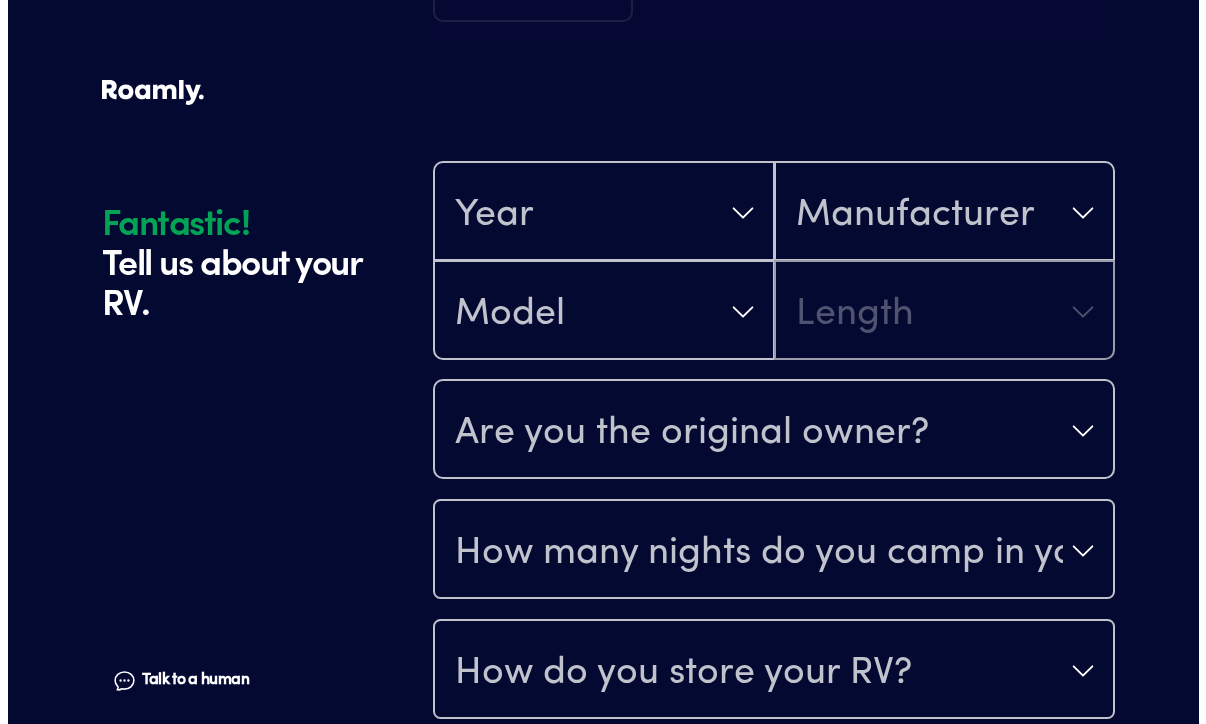 scroll, scrollTop: 590, scrollLeft: 0, axis: vertical 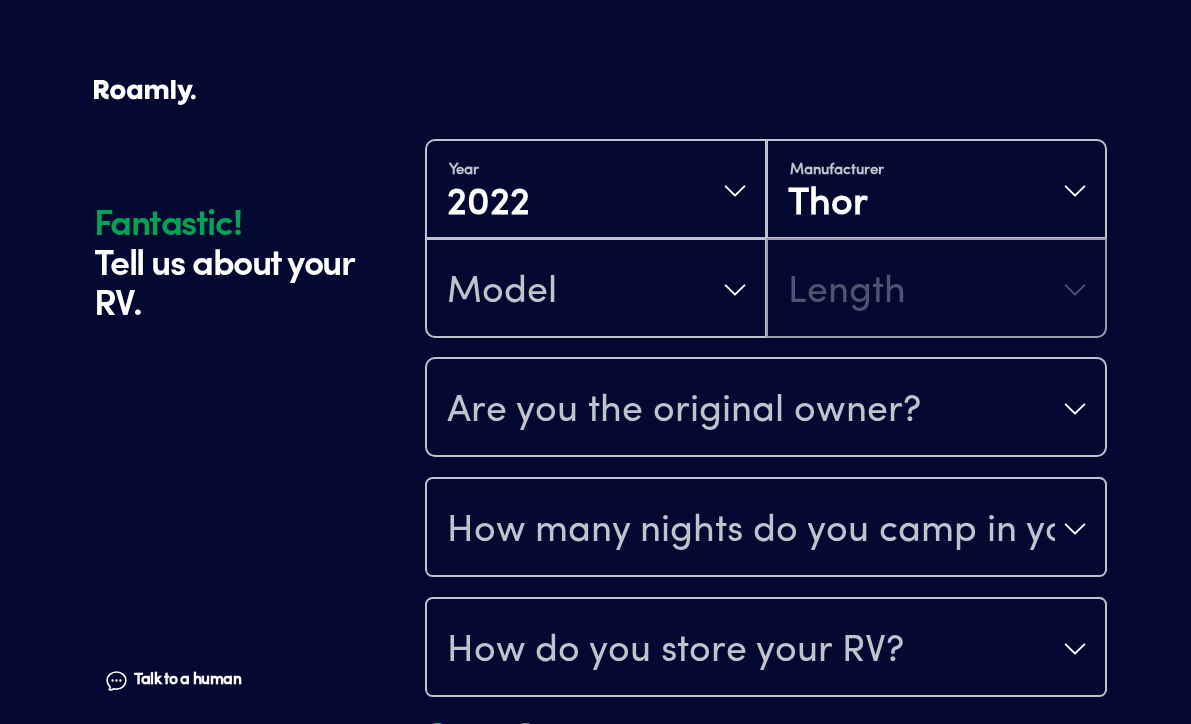 drag, startPoint x: 370, startPoint y: 361, endPoint x: 418, endPoint y: 356, distance: 48.259712 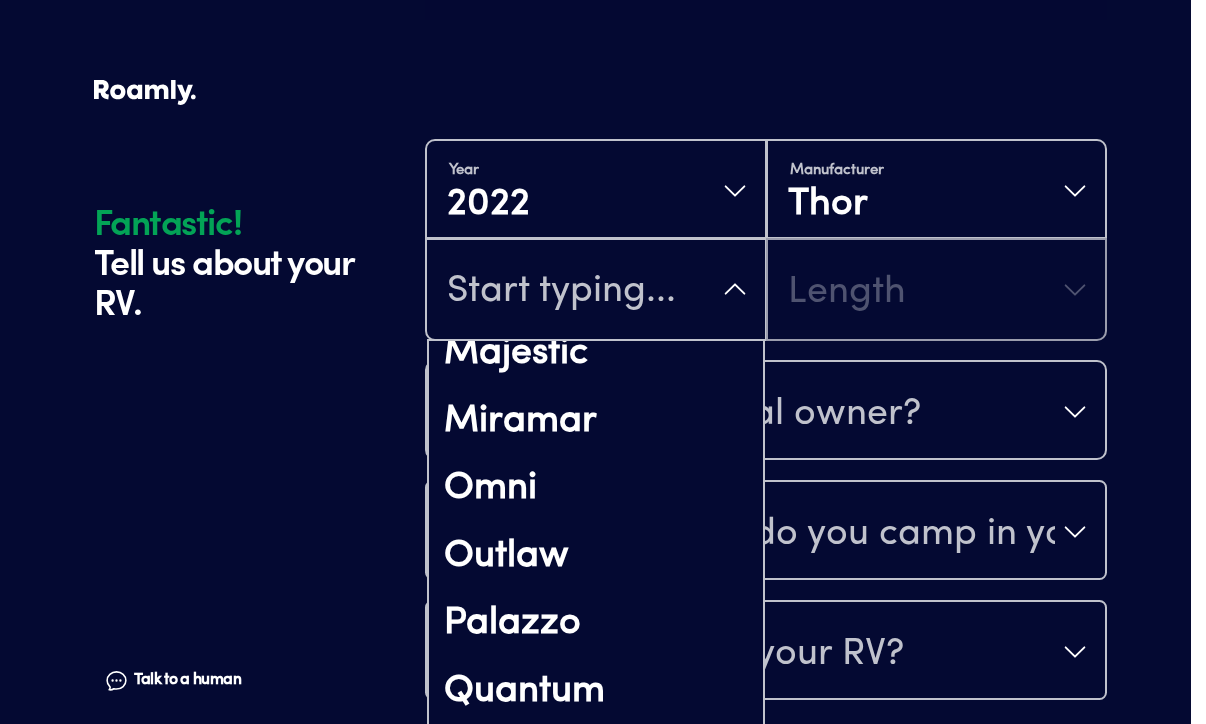 scroll, scrollTop: 1400, scrollLeft: 0, axis: vertical 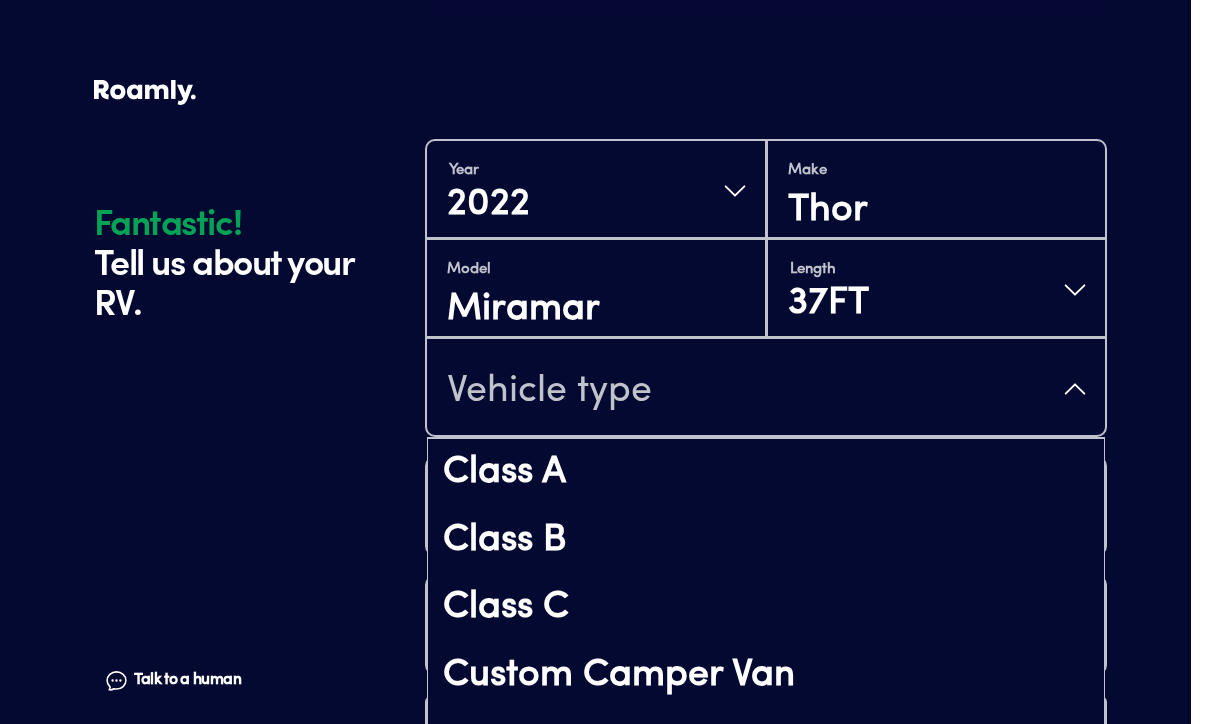click on "Vehicle type" at bounding box center [549, 391] 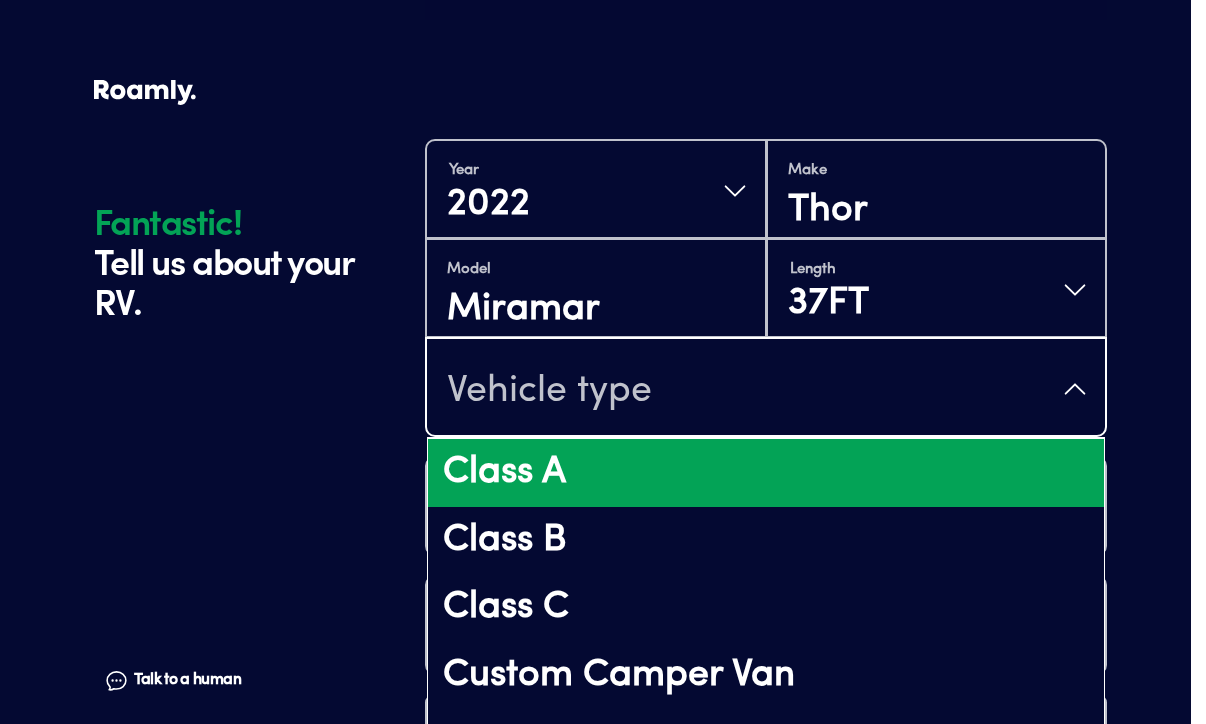click on "Class A" at bounding box center [766, 473] 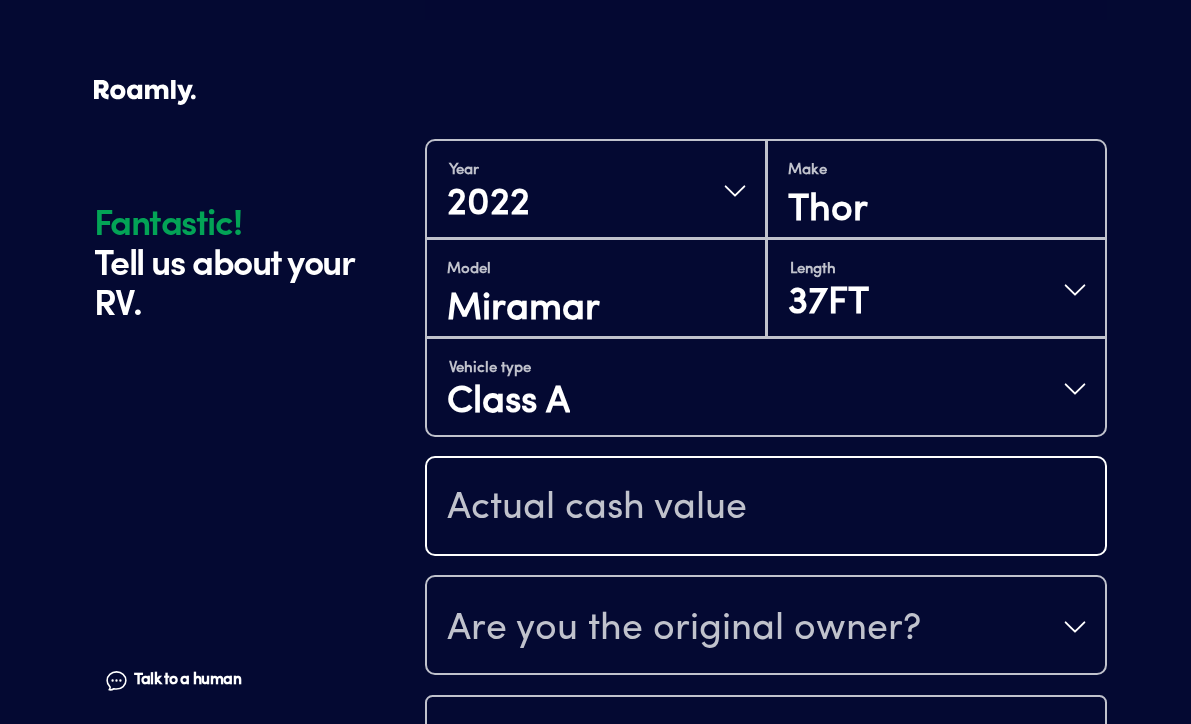 click at bounding box center [766, 508] 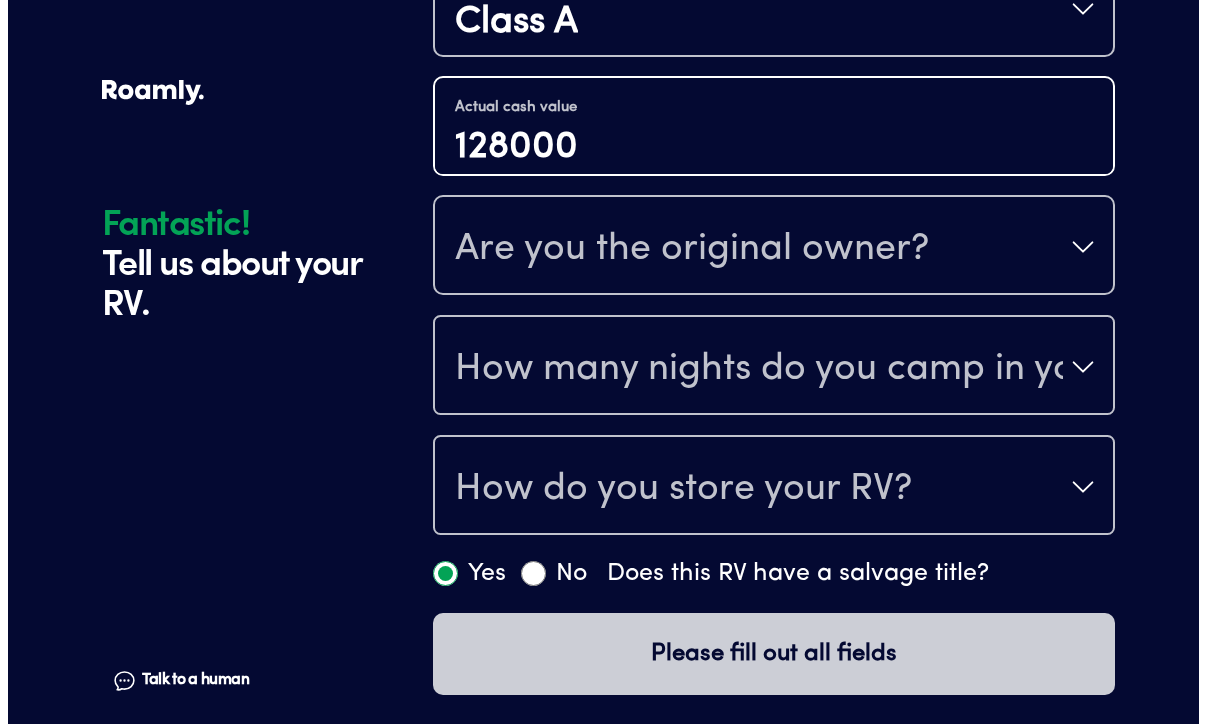 scroll, scrollTop: 971, scrollLeft: 0, axis: vertical 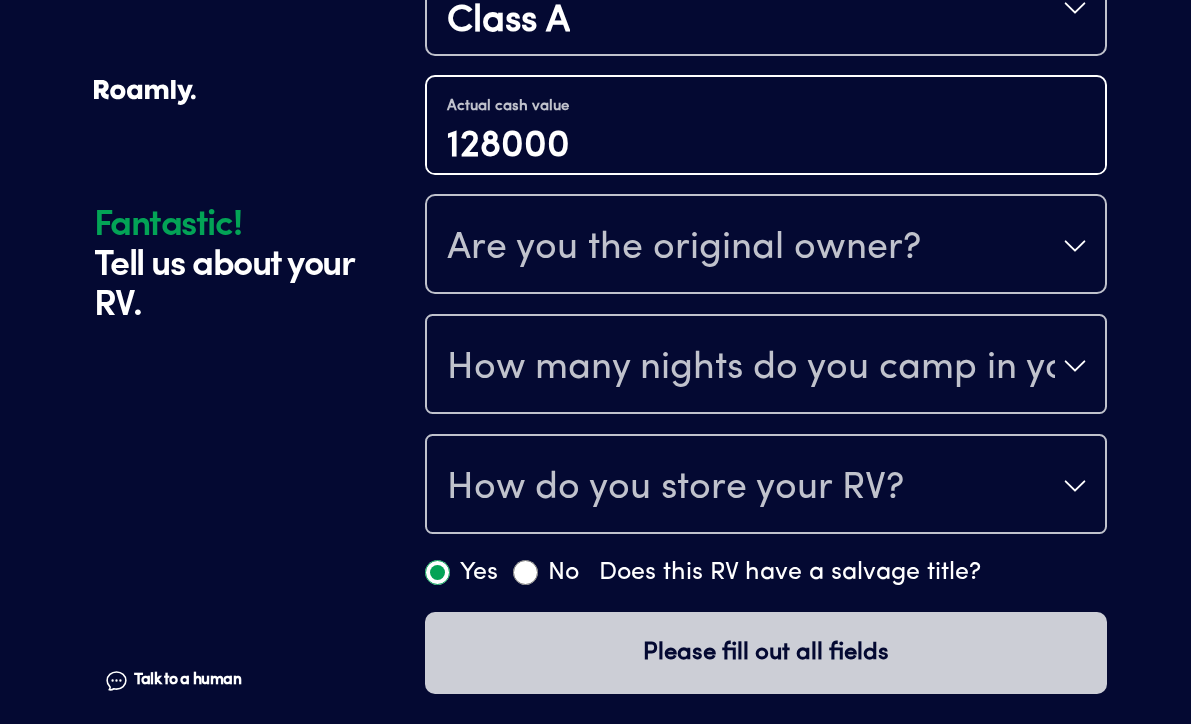 type on "128000" 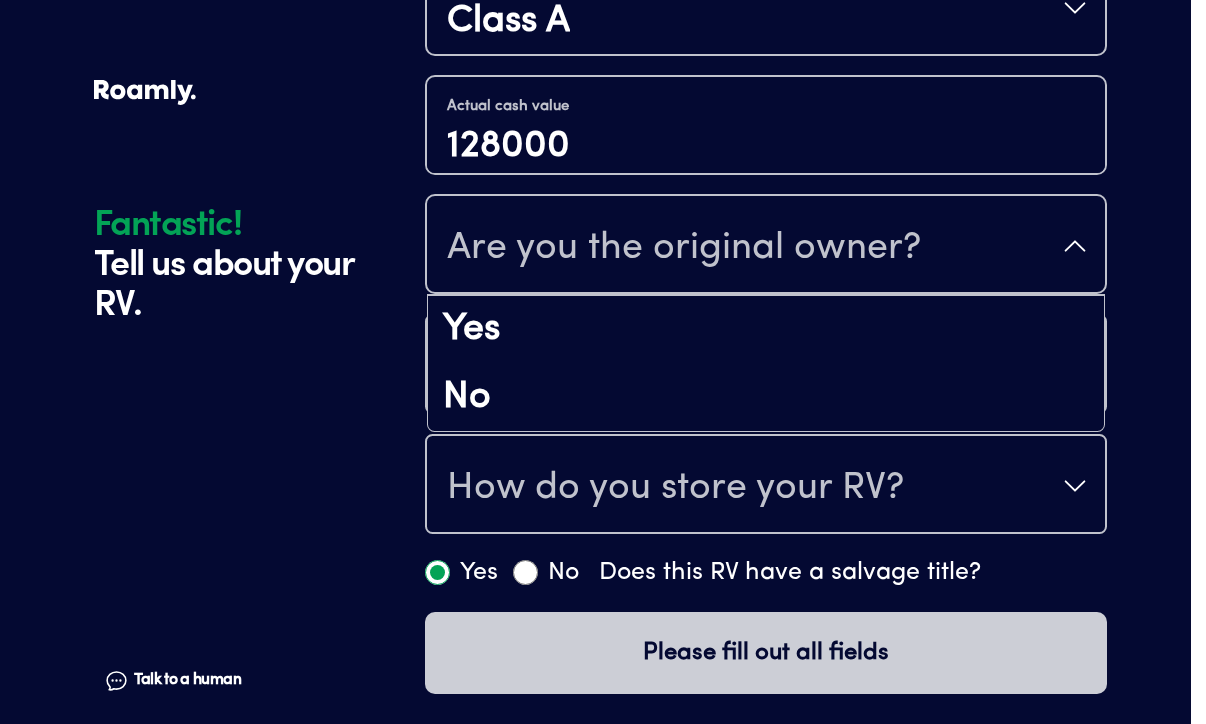 click on "Are you the original owner?" at bounding box center [684, 248] 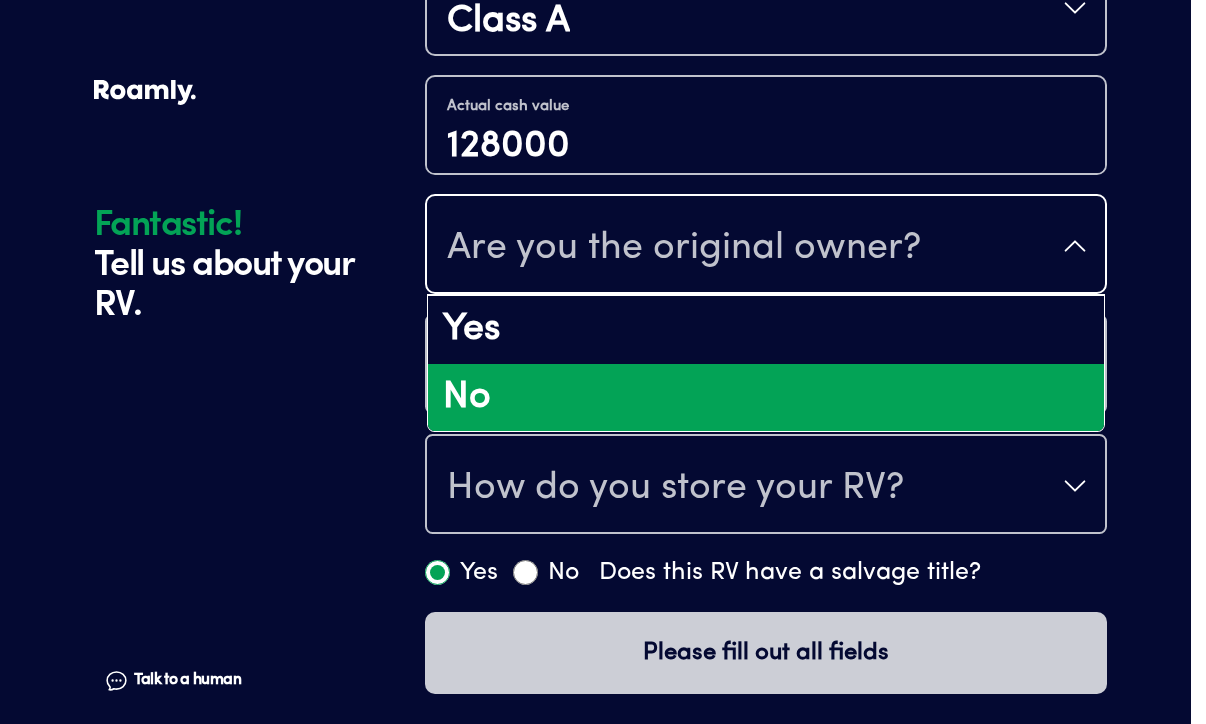 click on "No" at bounding box center [766, 398] 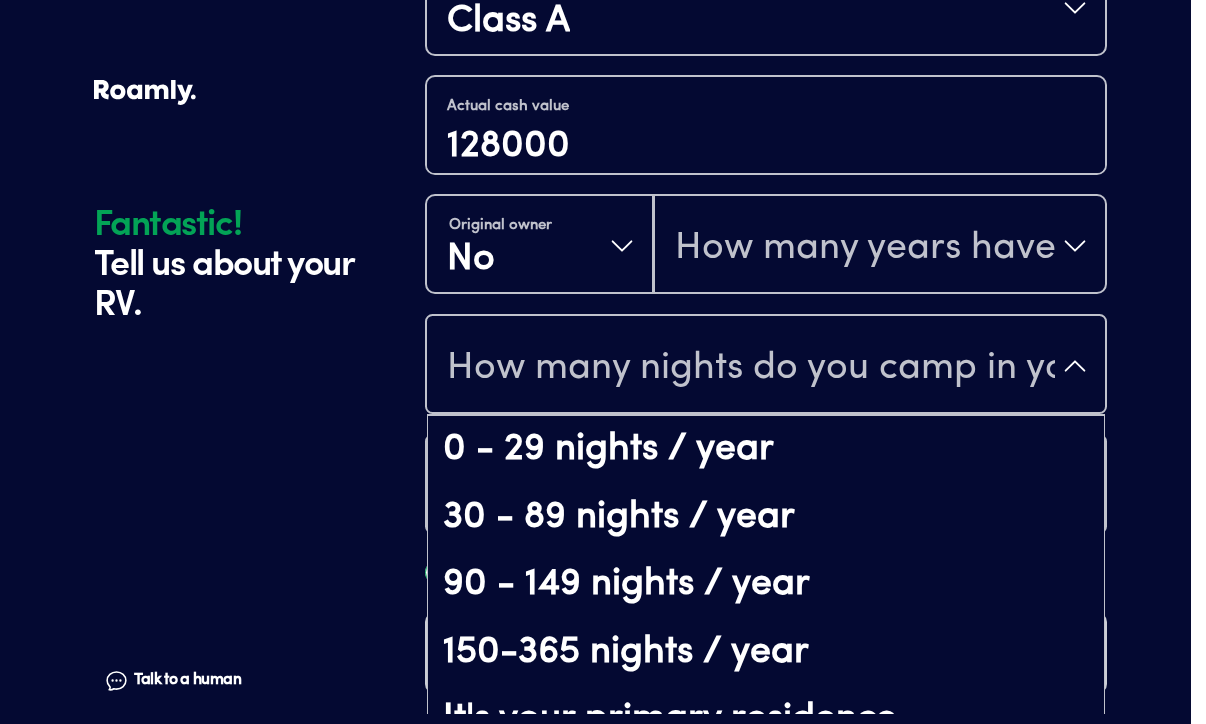click on "How many nights do you camp in your RV?" at bounding box center (751, 368) 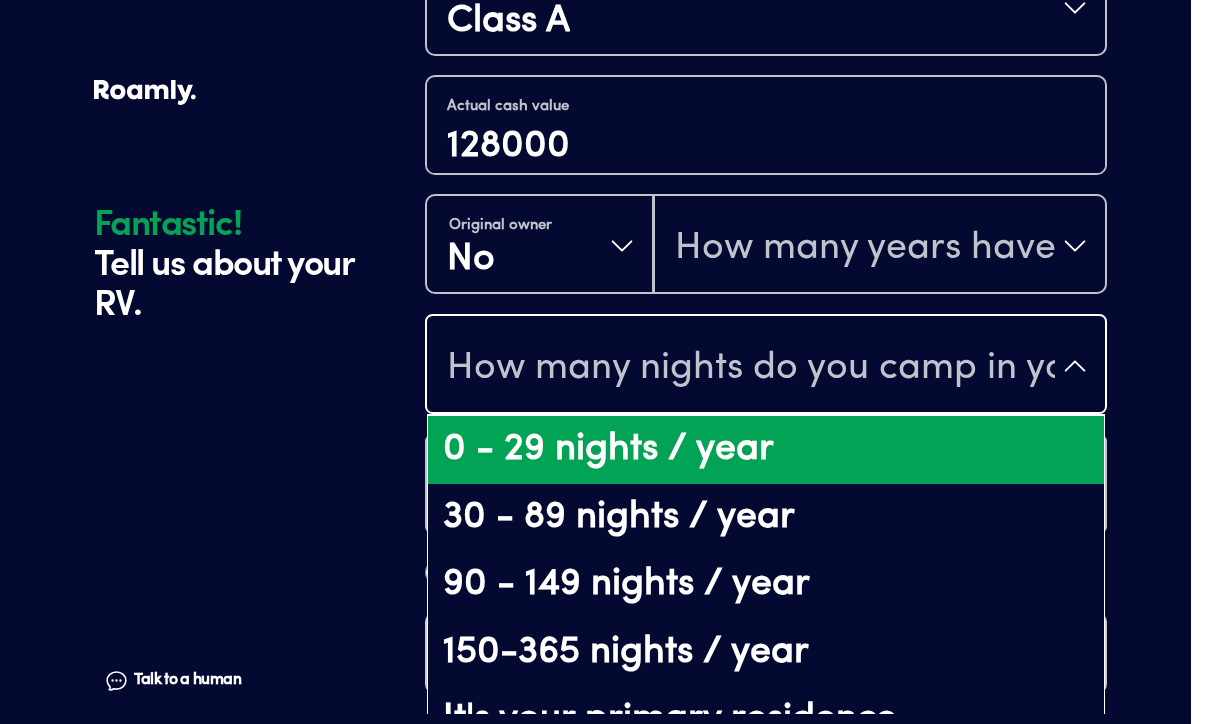 click on "0 - 29 nights / year" at bounding box center (766, 450) 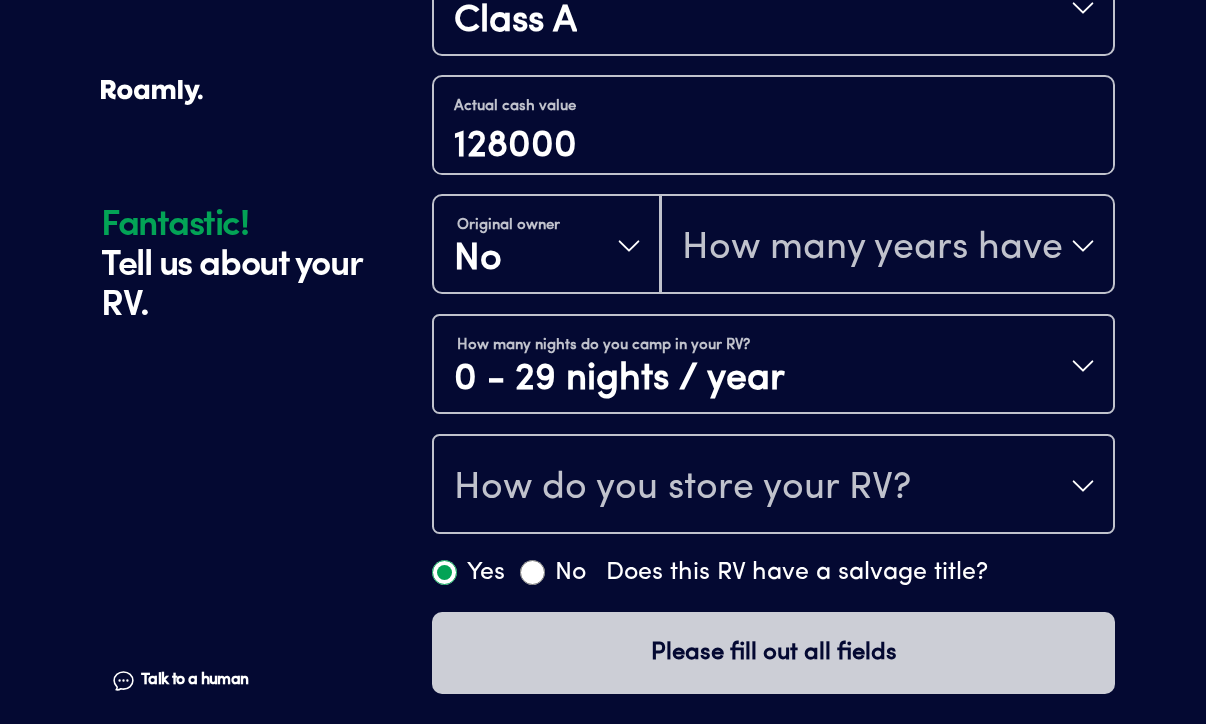 click on "How do you store your RV?" at bounding box center [682, 488] 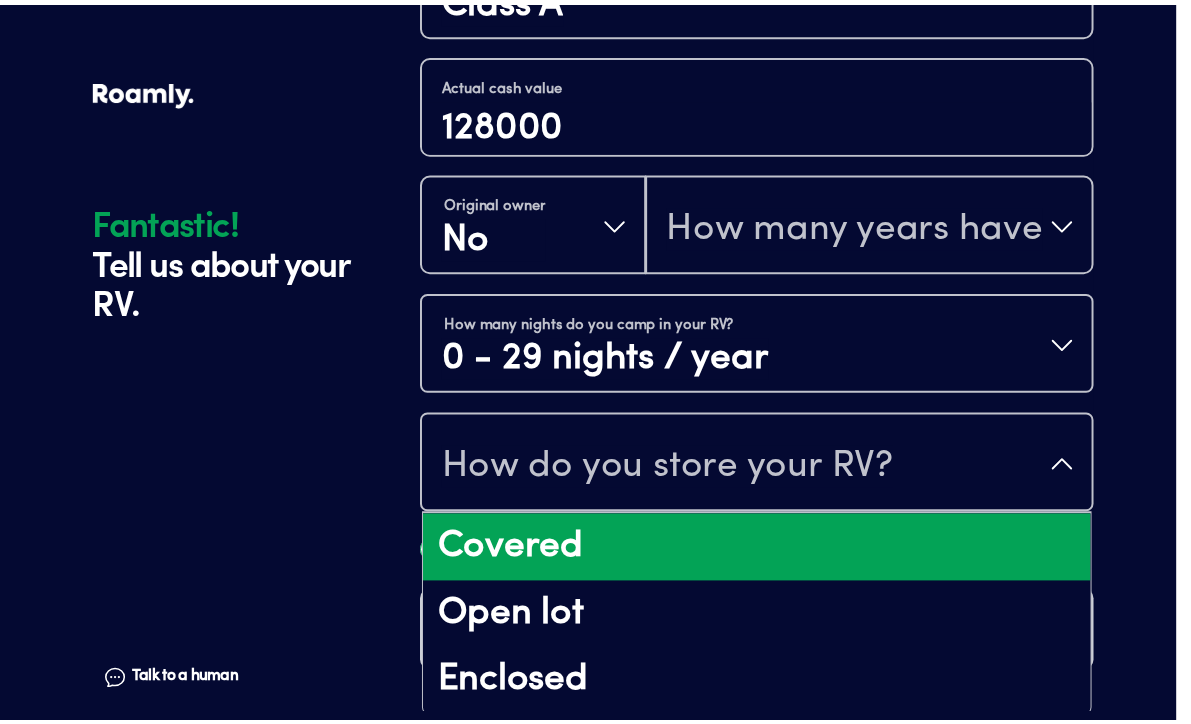 scroll, scrollTop: 26, scrollLeft: 0, axis: vertical 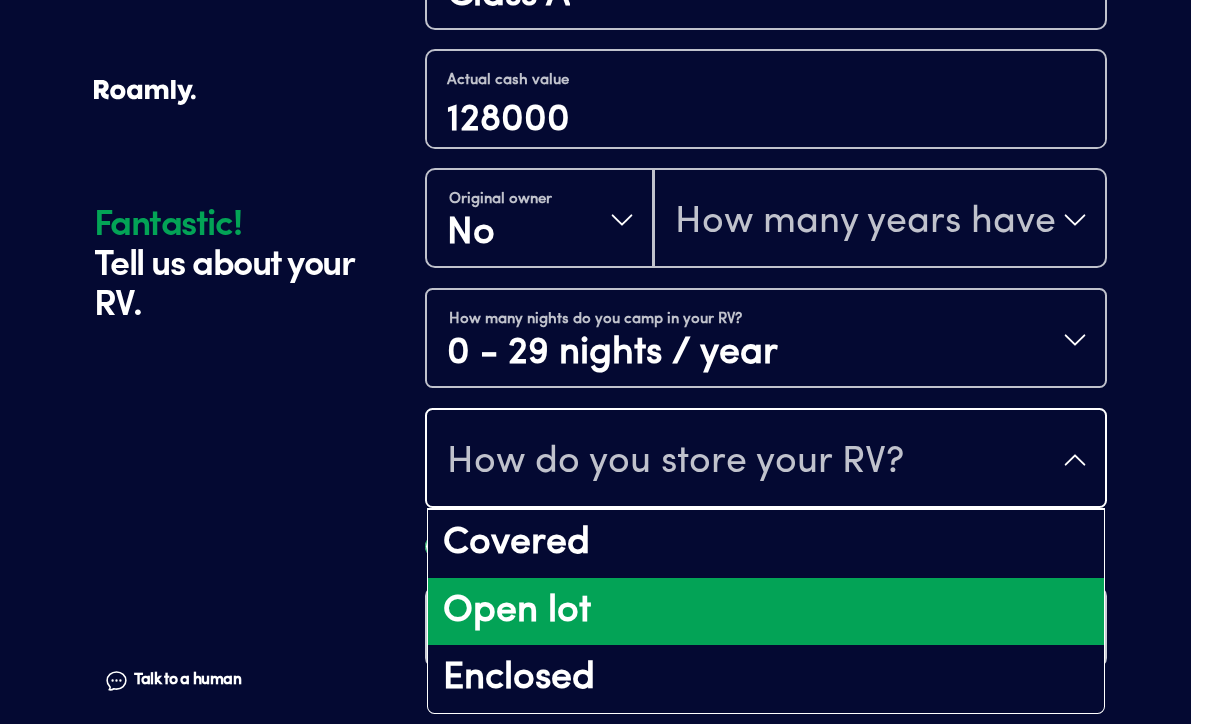 click on "Open lot" at bounding box center (766, 612) 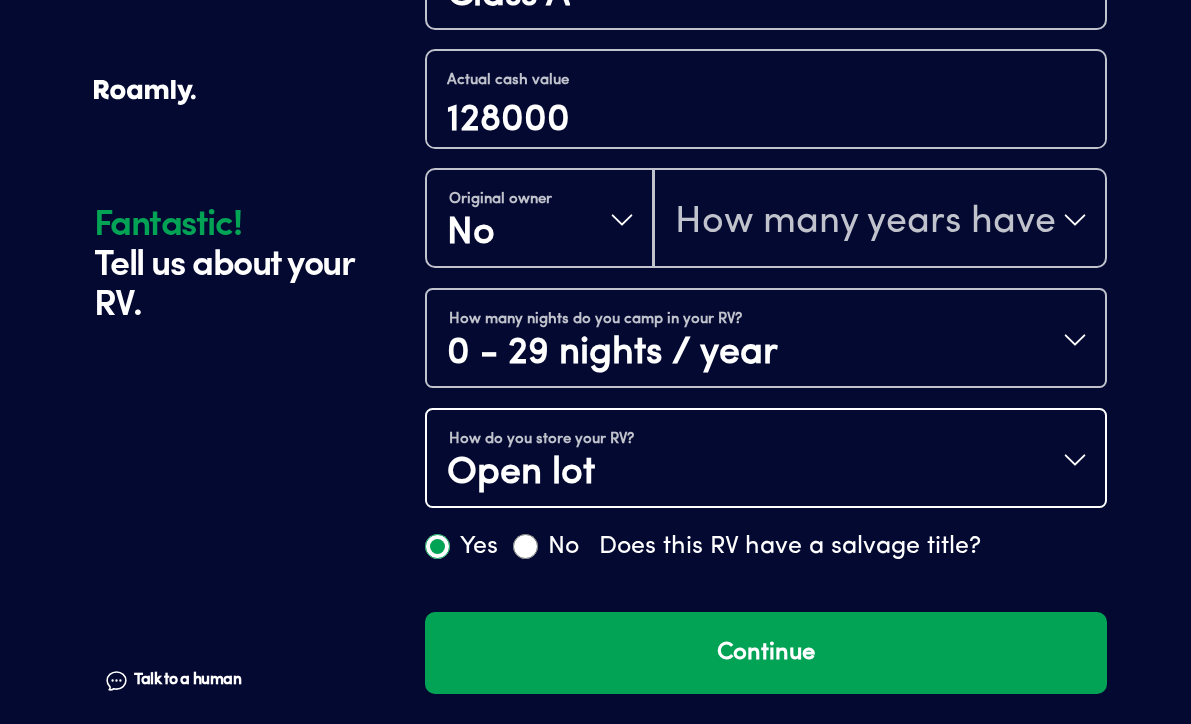 scroll, scrollTop: 0, scrollLeft: 0, axis: both 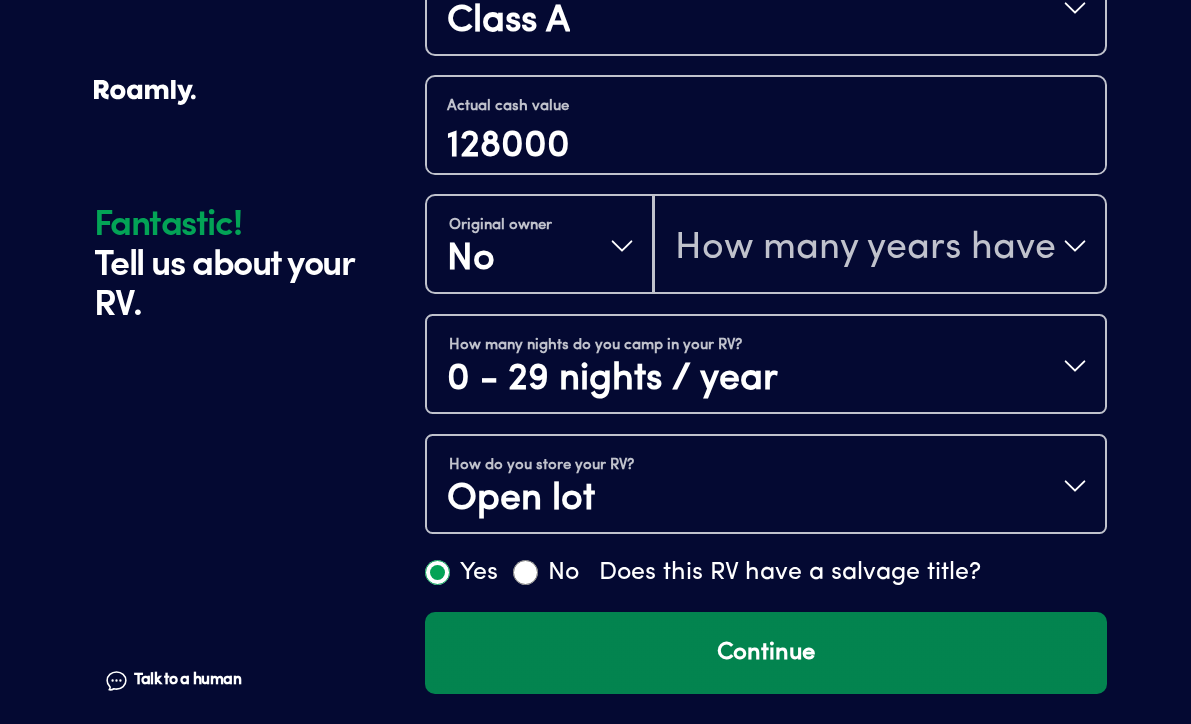 click on "Continue" at bounding box center [766, 653] 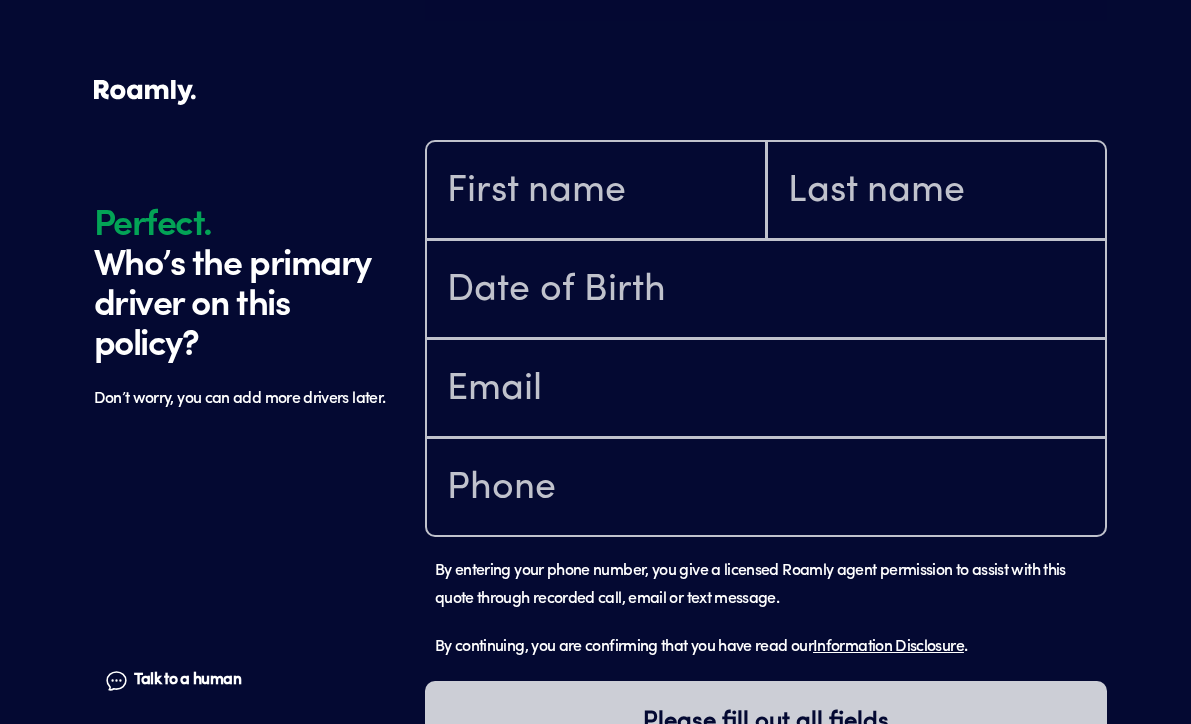 scroll, scrollTop: 1603, scrollLeft: 0, axis: vertical 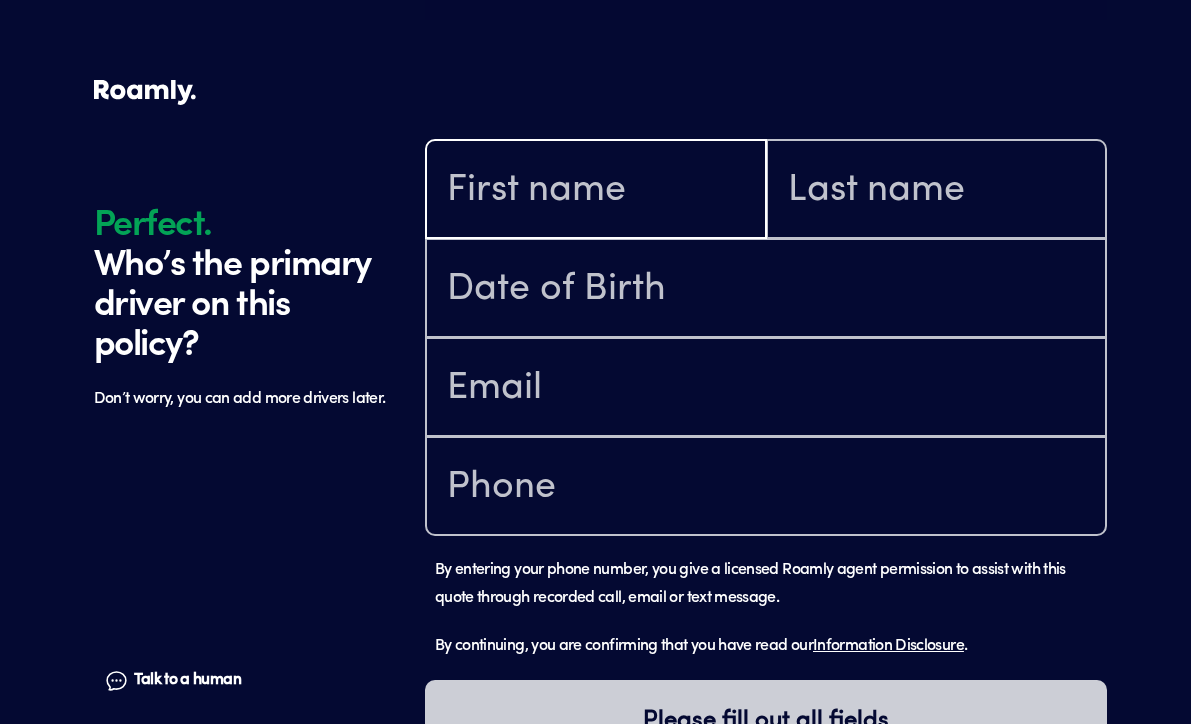click at bounding box center (596, 191) 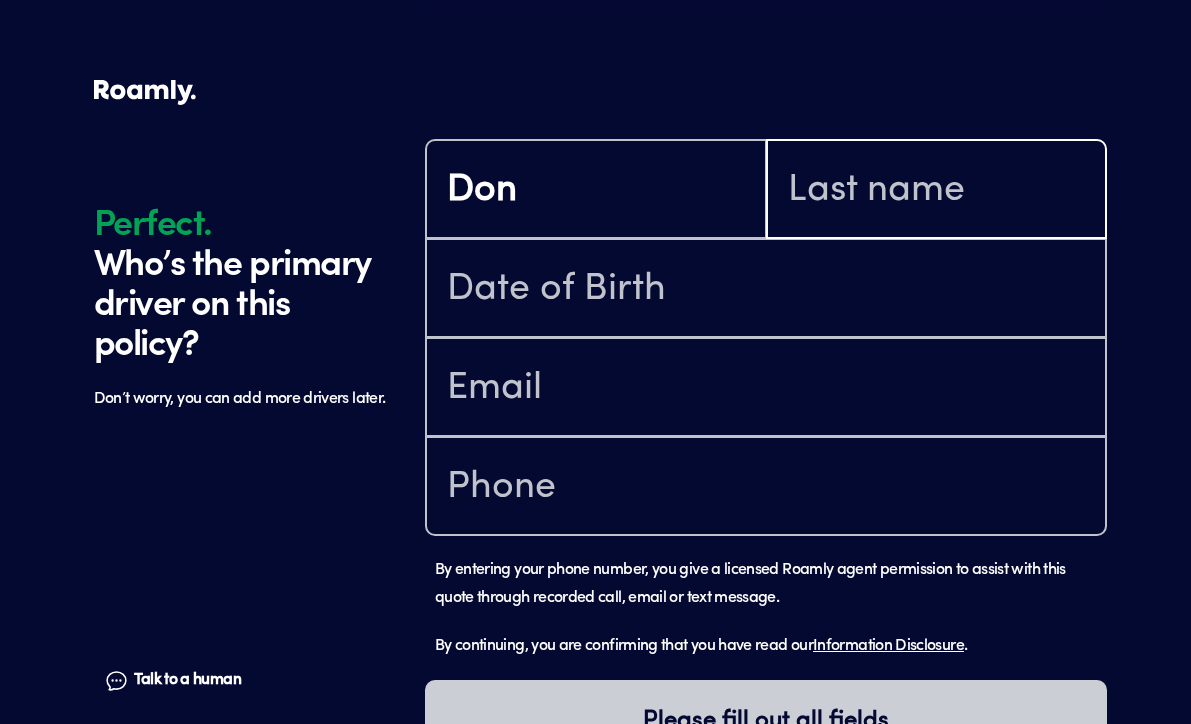 type on "Bunt" 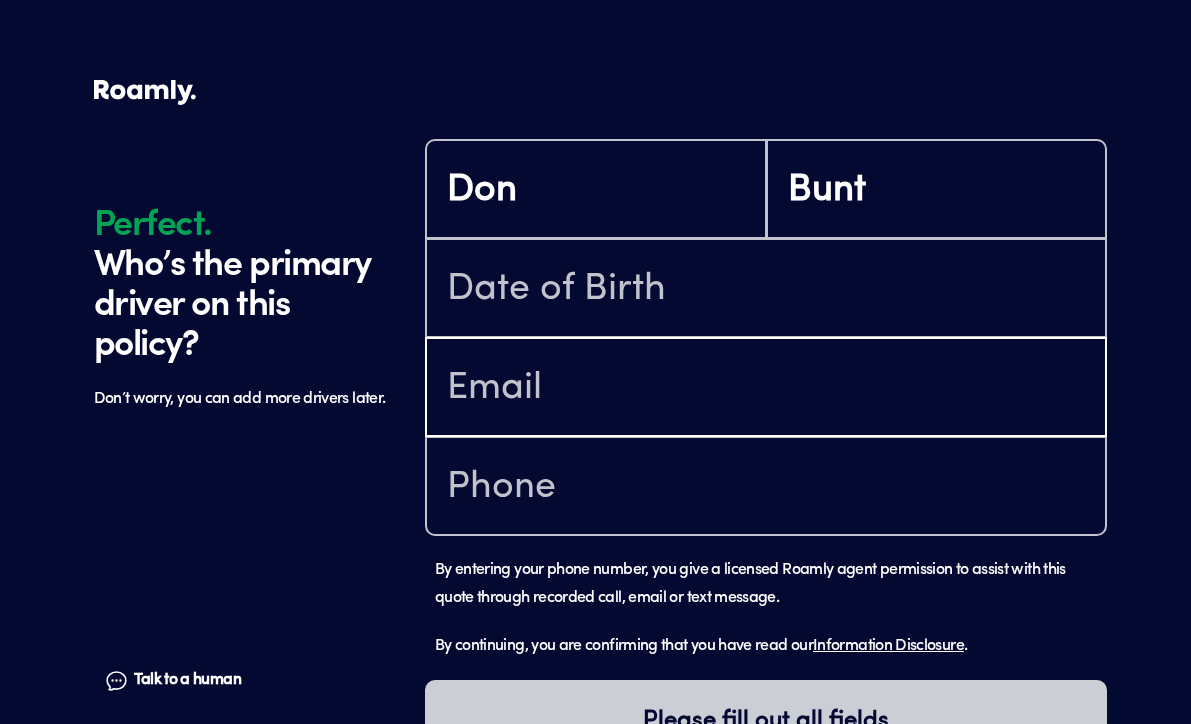 type on "[EMAIL_ADDRESS][DOMAIN_NAME]" 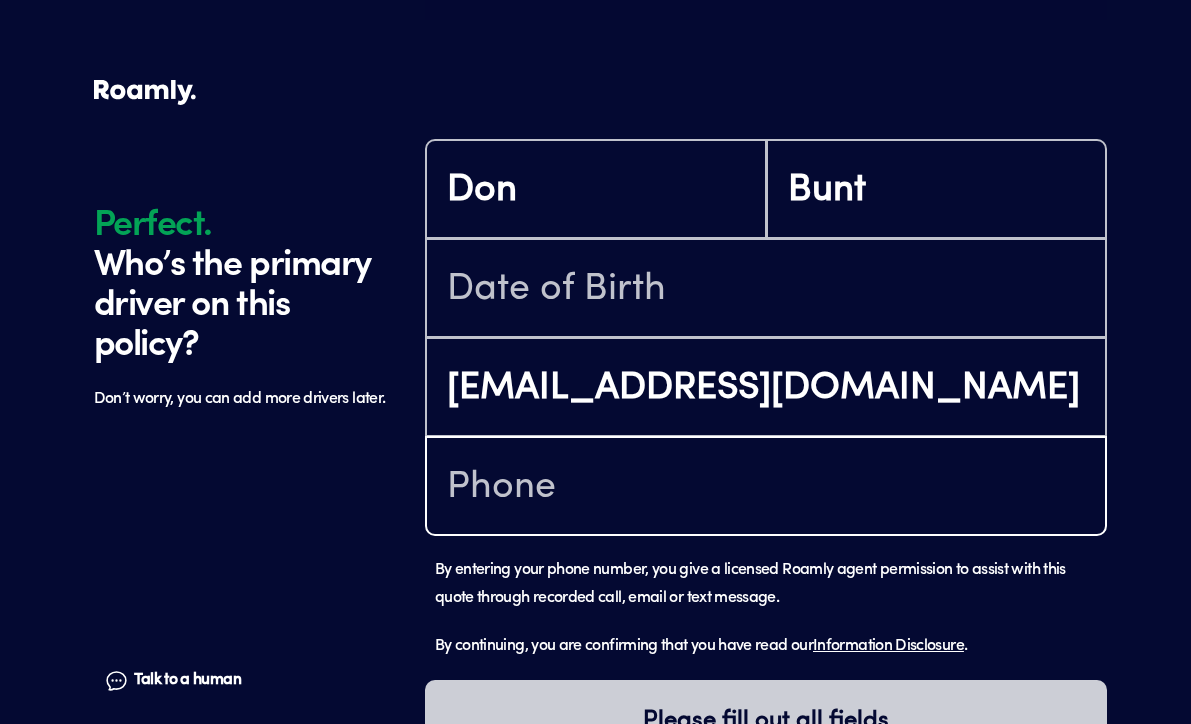 type on "[PHONE_NUMBER]" 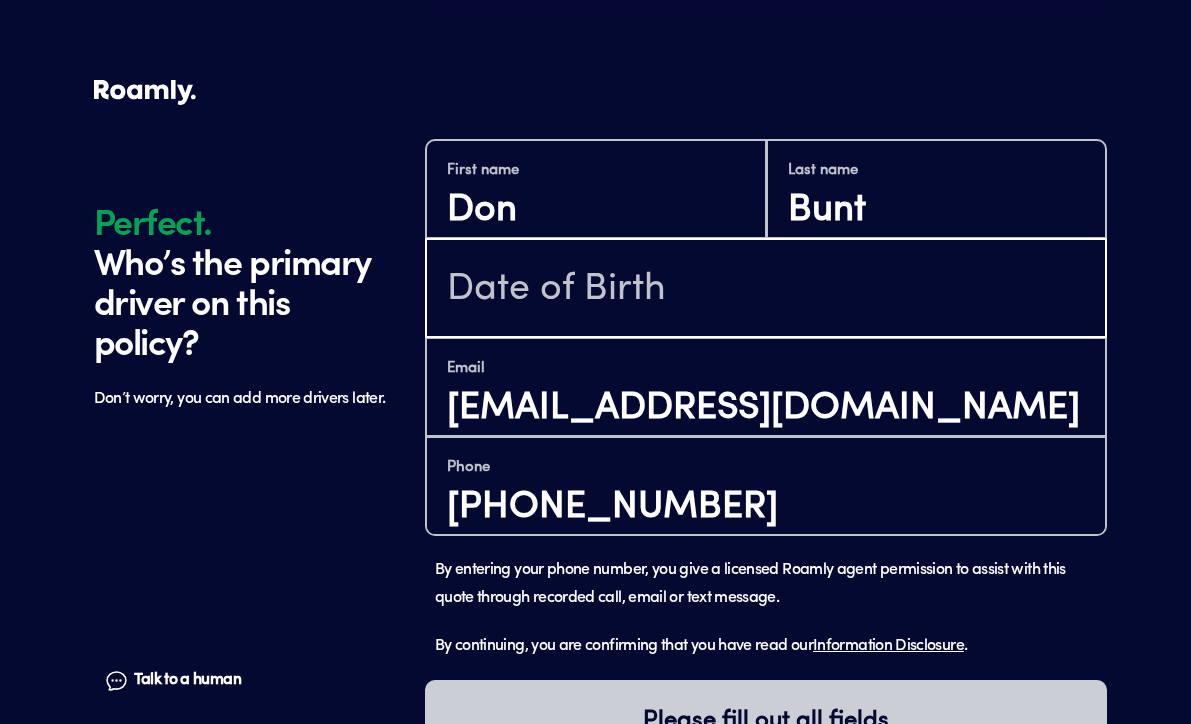 click at bounding box center [766, 290] 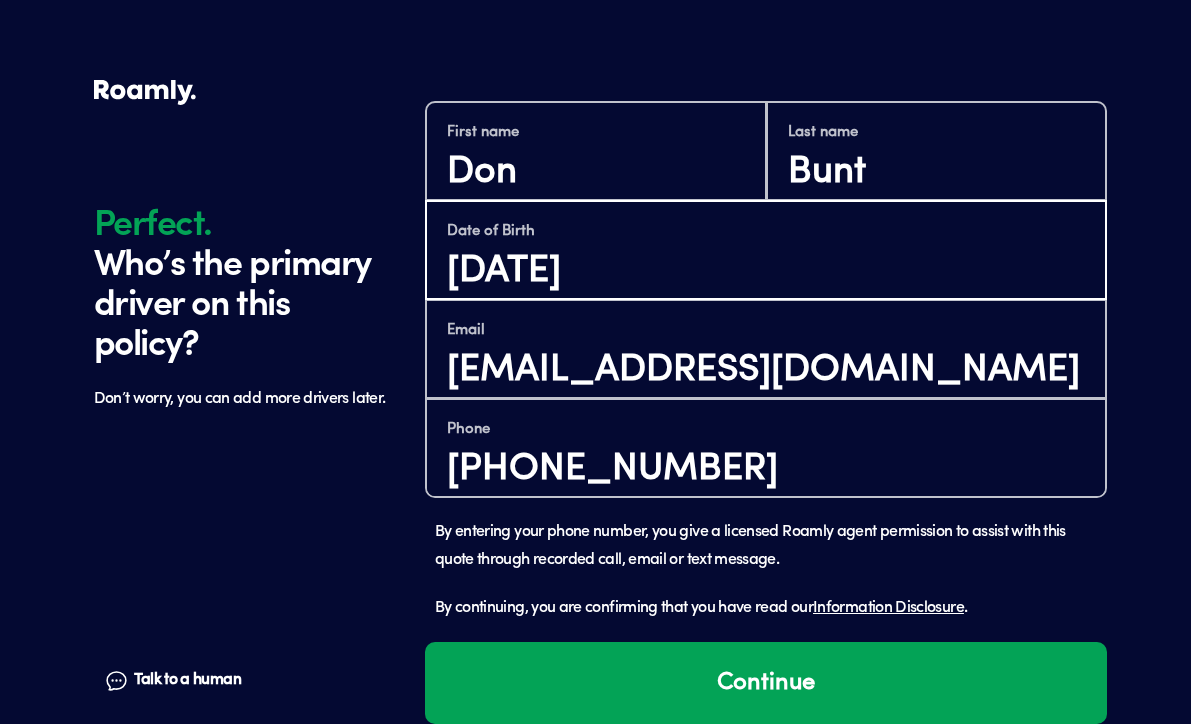 scroll, scrollTop: 1671, scrollLeft: 0, axis: vertical 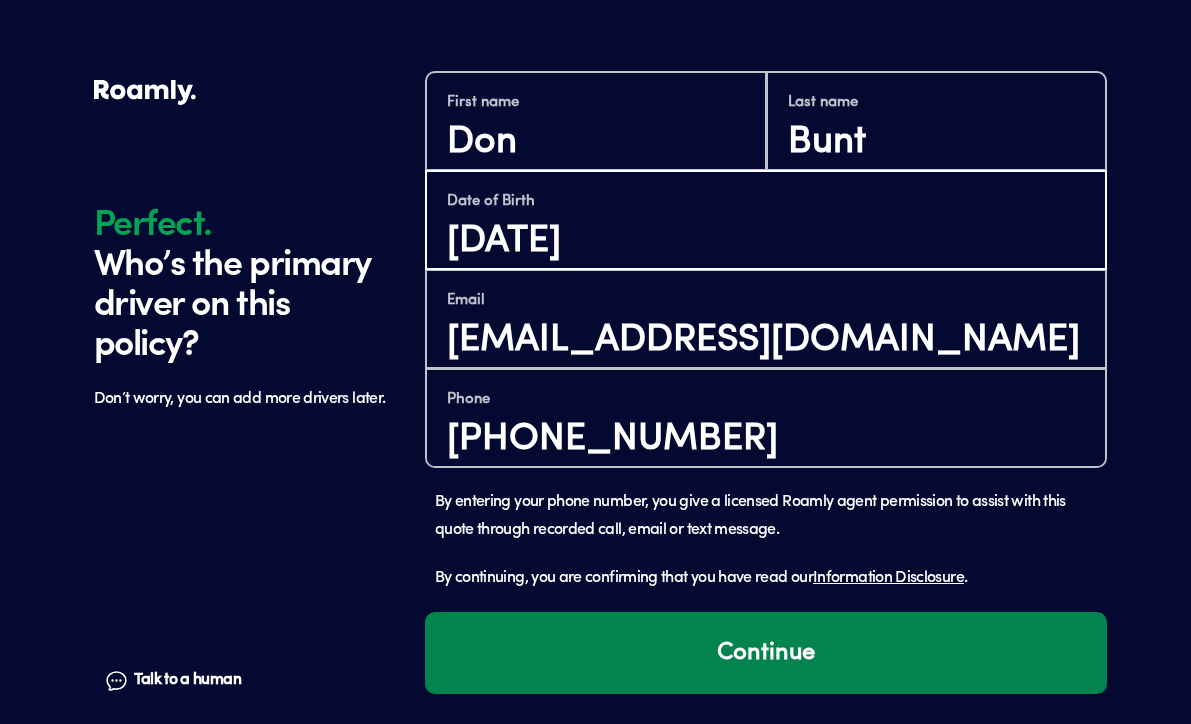 type on "[DATE]" 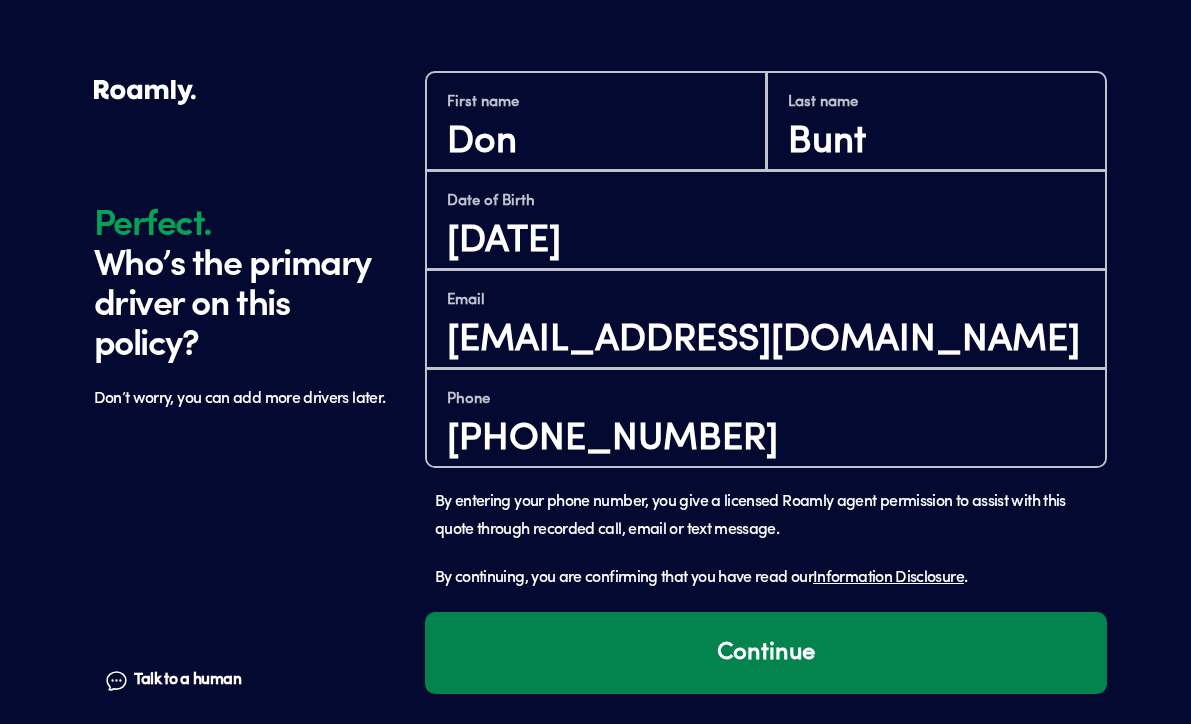 click on "Continue" at bounding box center (766, 653) 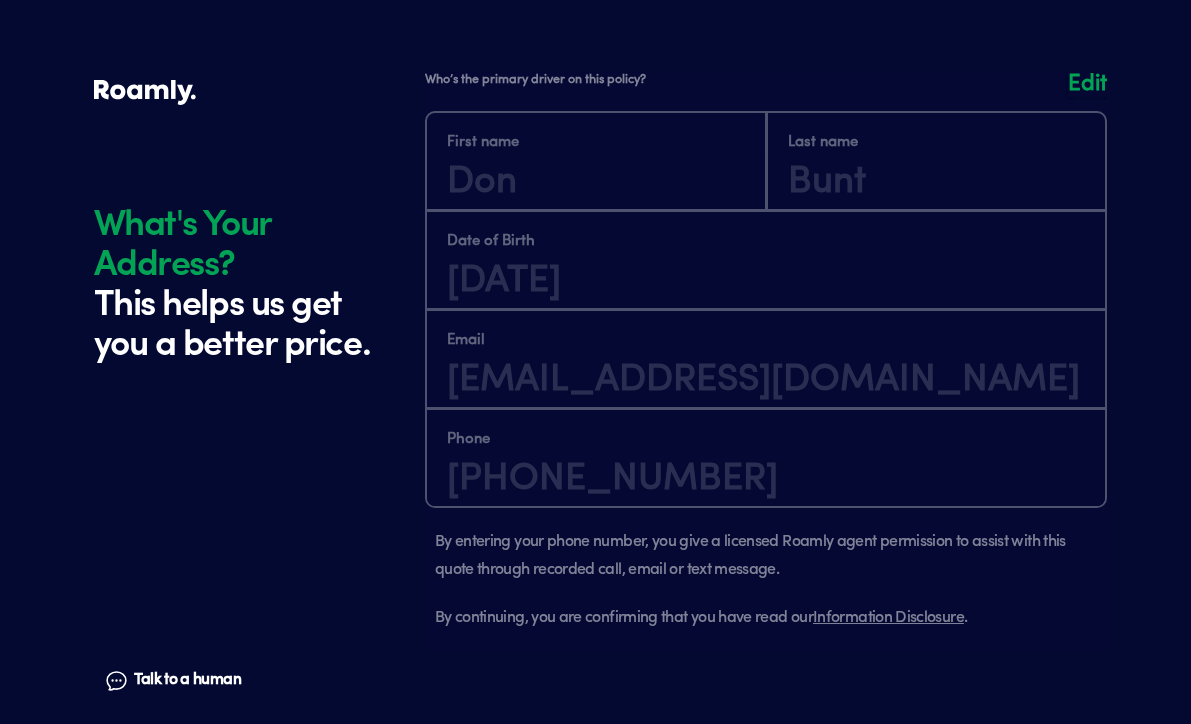 scroll, scrollTop: 2288, scrollLeft: 0, axis: vertical 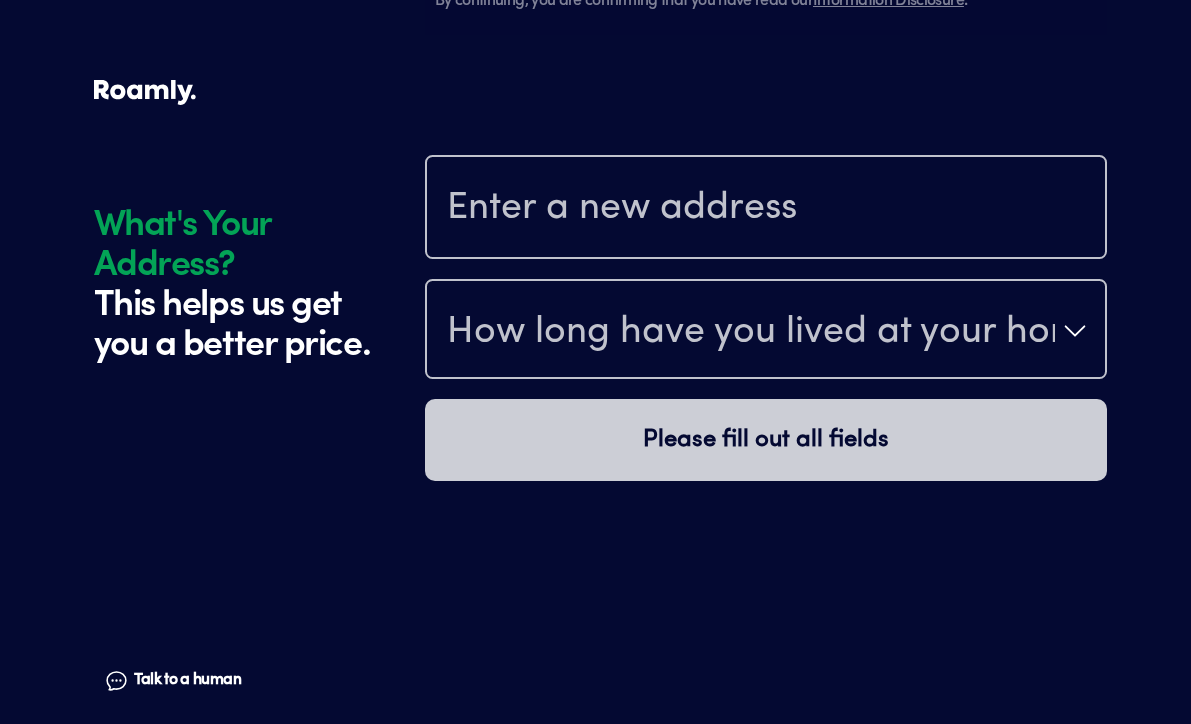 click at bounding box center [766, 209] 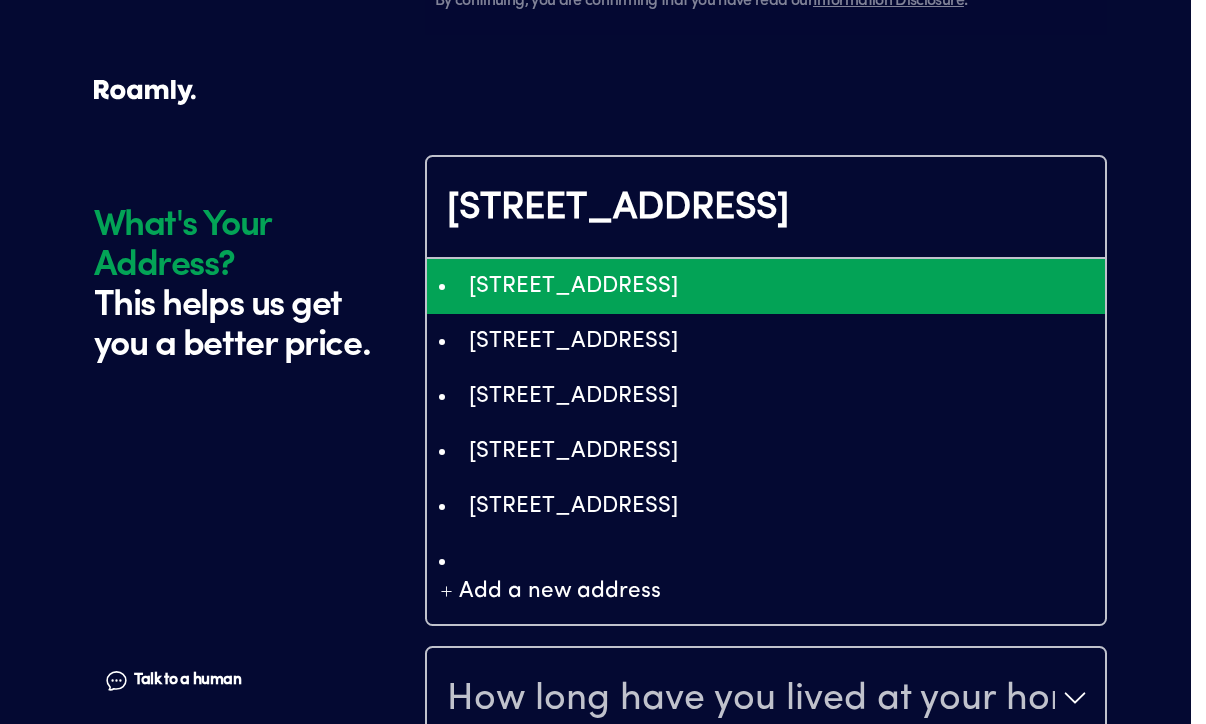 type on "ChIJaVqhU9g93YgRCQLhncrFa94" 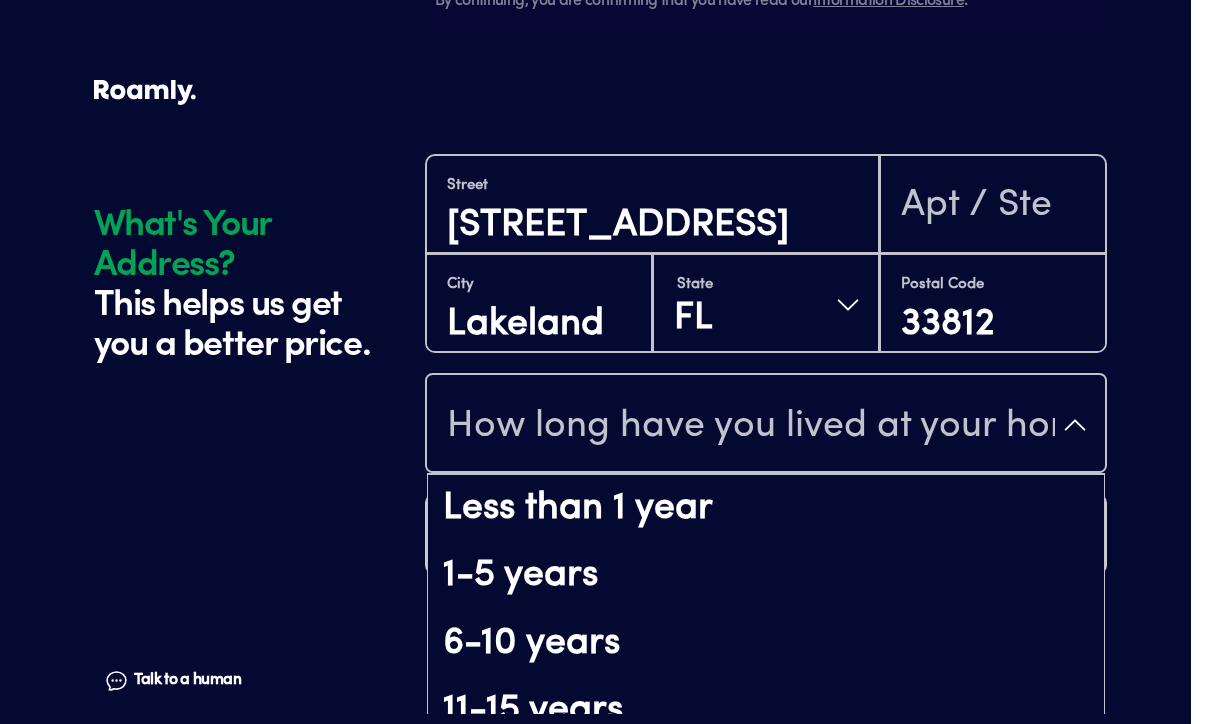 click on "How long have you lived at your home address?" at bounding box center (751, 427) 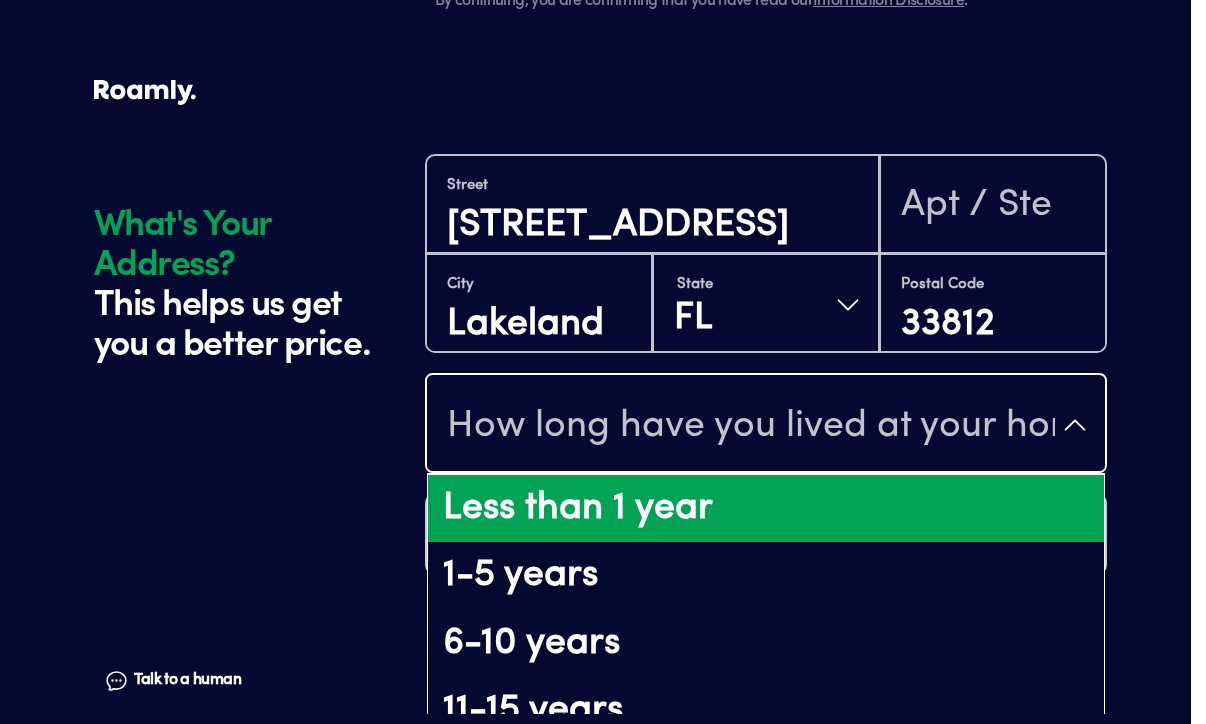 click on "Less than 1 year" at bounding box center [766, 509] 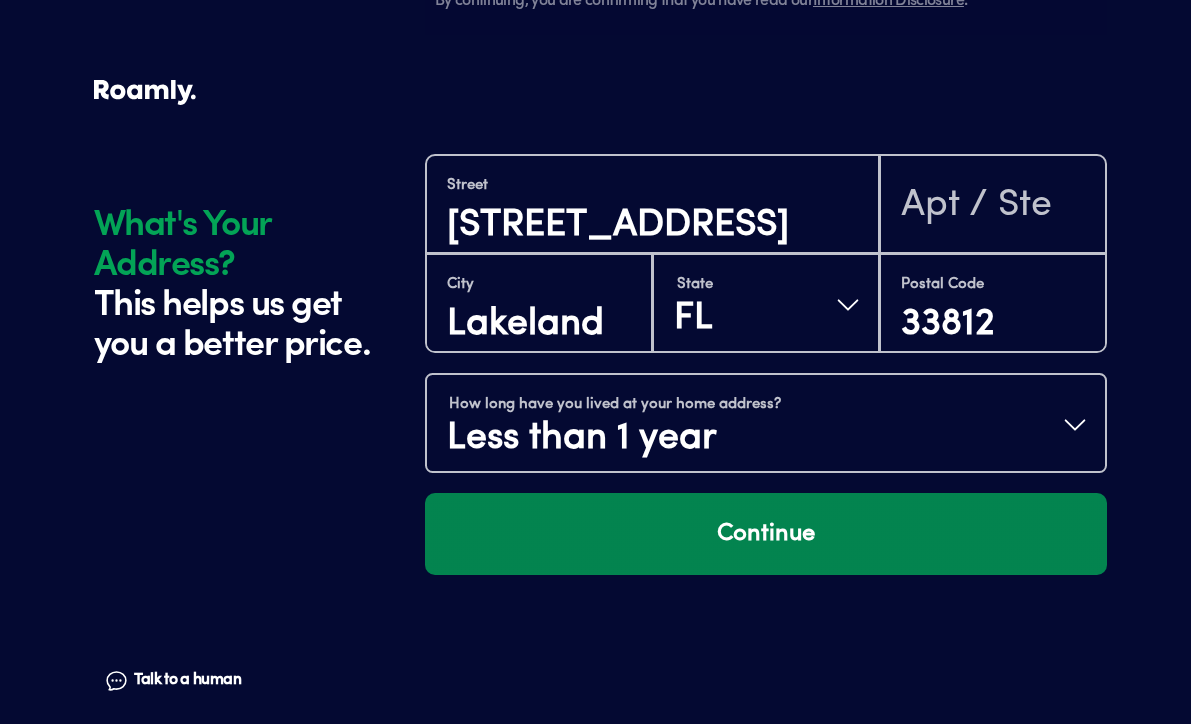 click on "Continue" at bounding box center (766, 534) 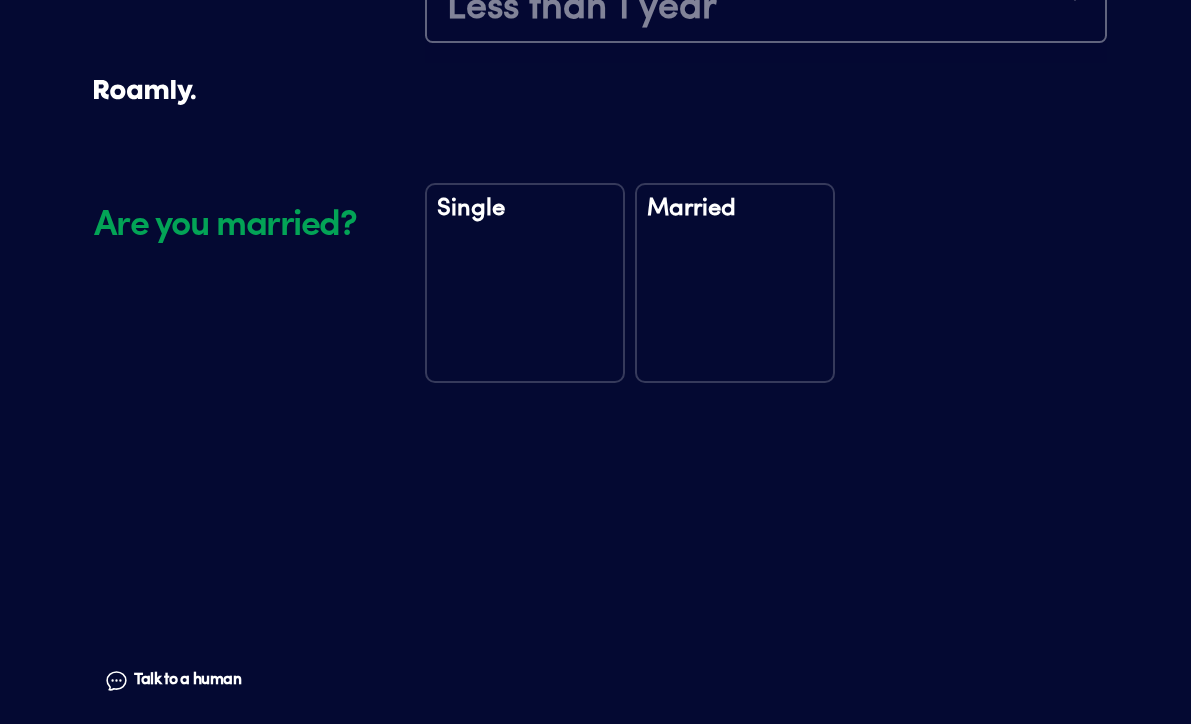 scroll, scrollTop: 2759, scrollLeft: 0, axis: vertical 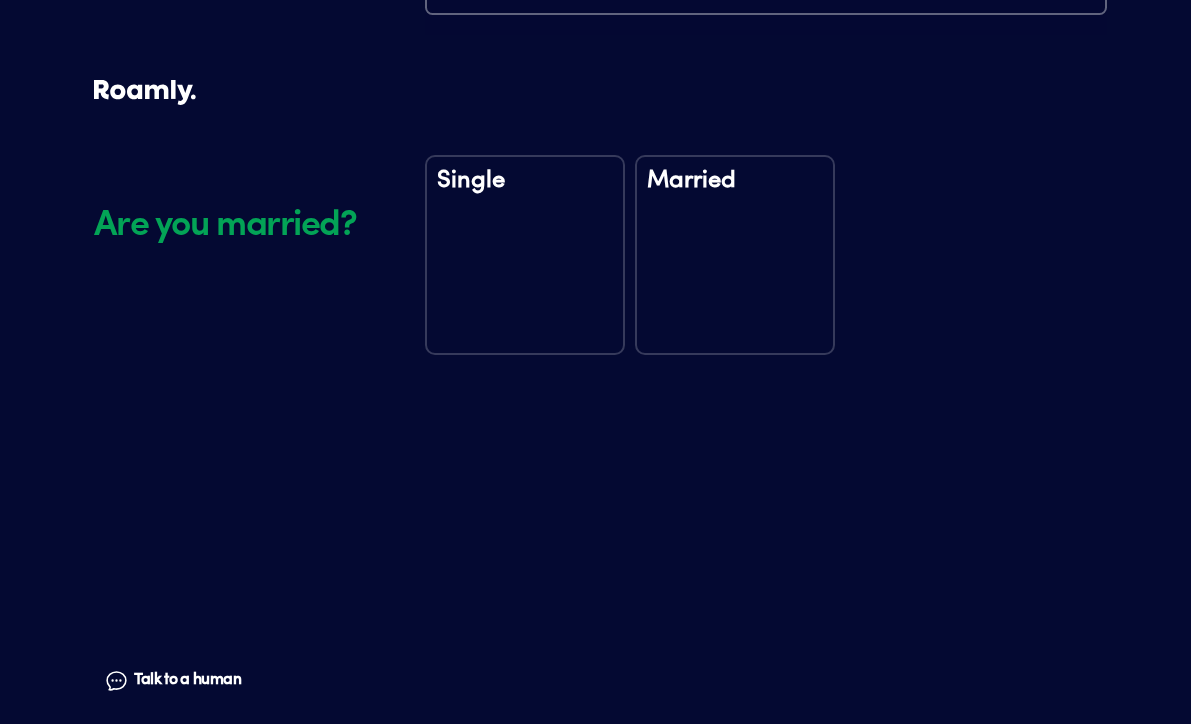 click on "Married" at bounding box center (735, 255) 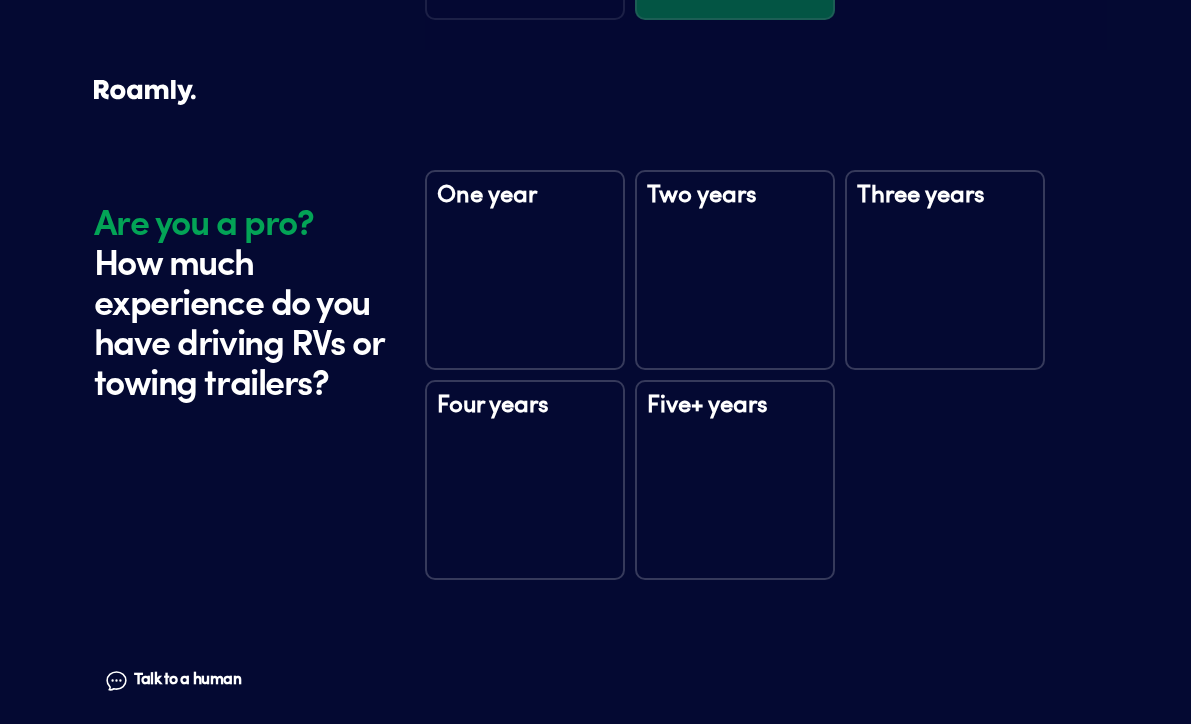 scroll, scrollTop: 3149, scrollLeft: 0, axis: vertical 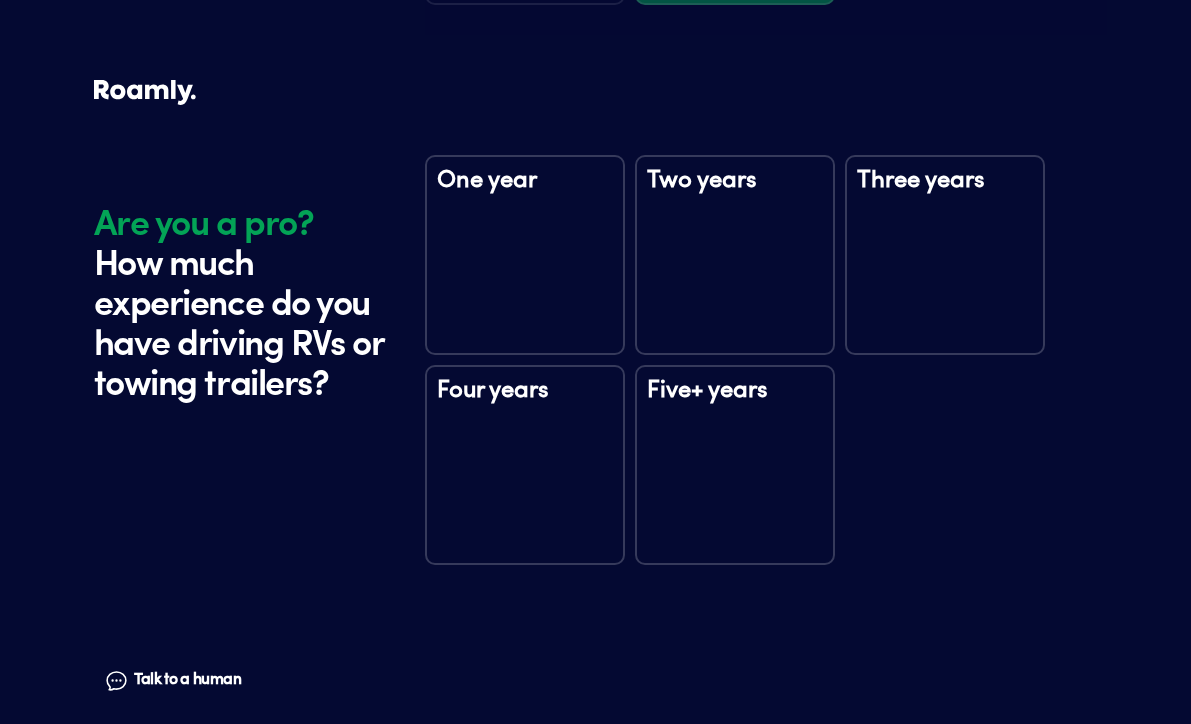 click on "Five+ years" at bounding box center [735, 465] 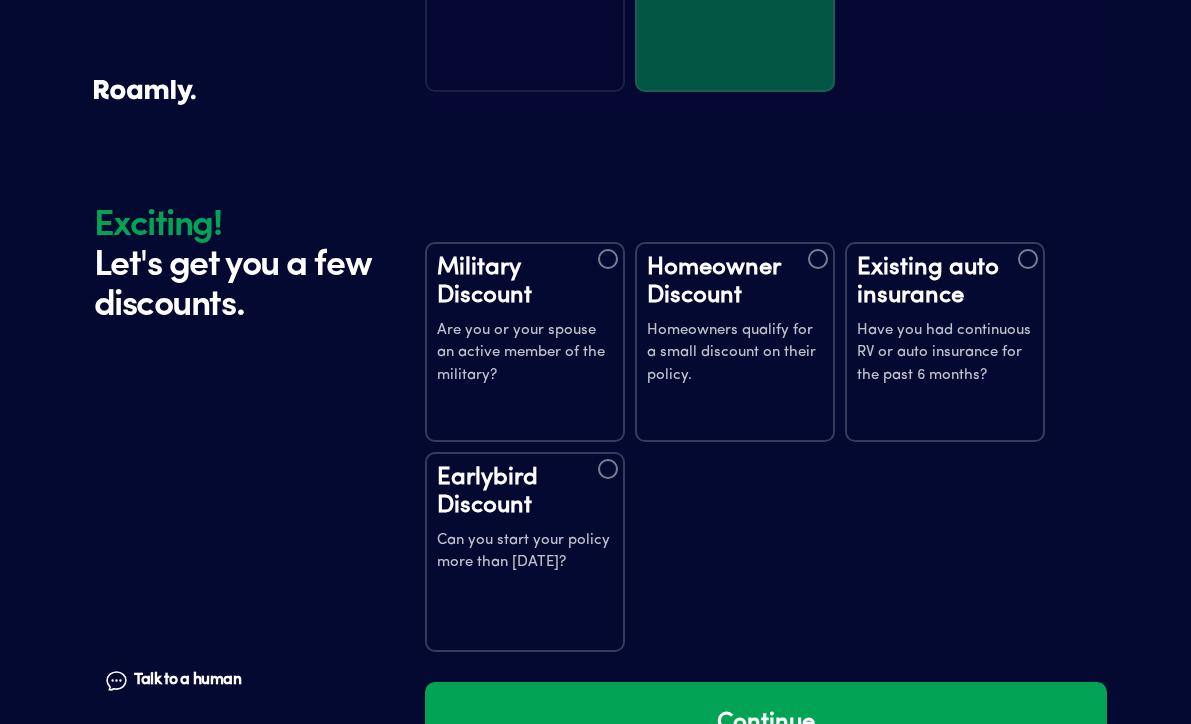 scroll, scrollTop: 3749, scrollLeft: 0, axis: vertical 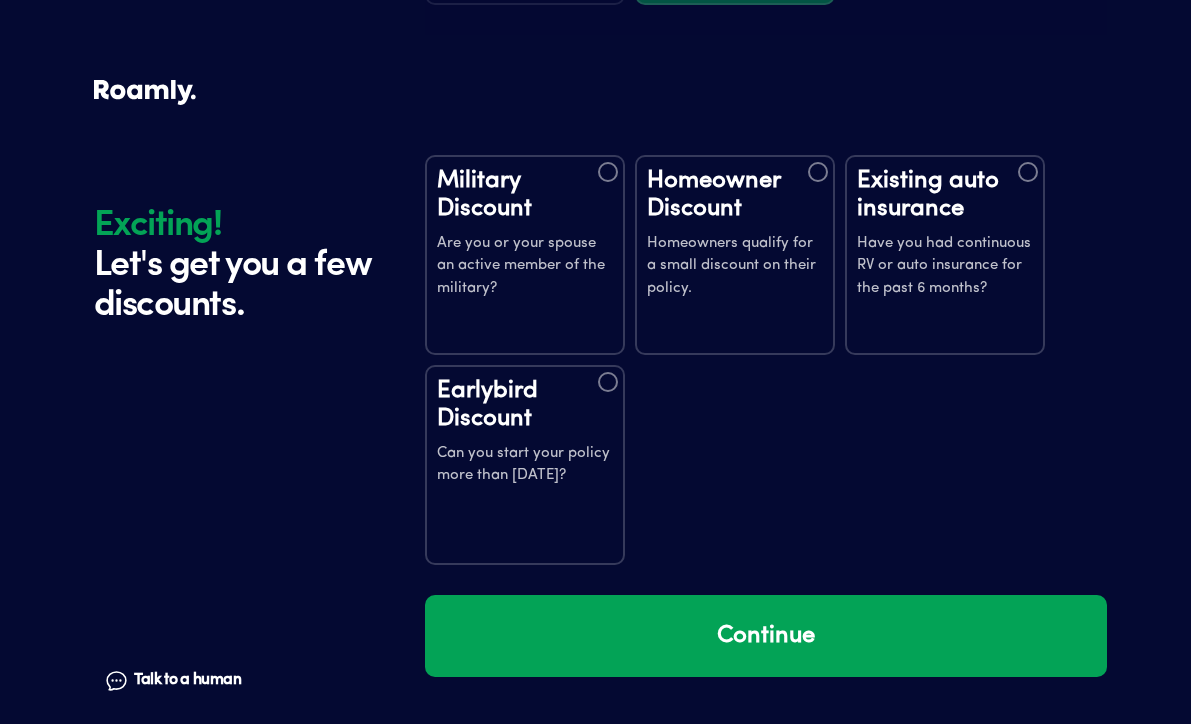 click on "Homeowners qualify for a small discount on their policy." at bounding box center (735, 267) 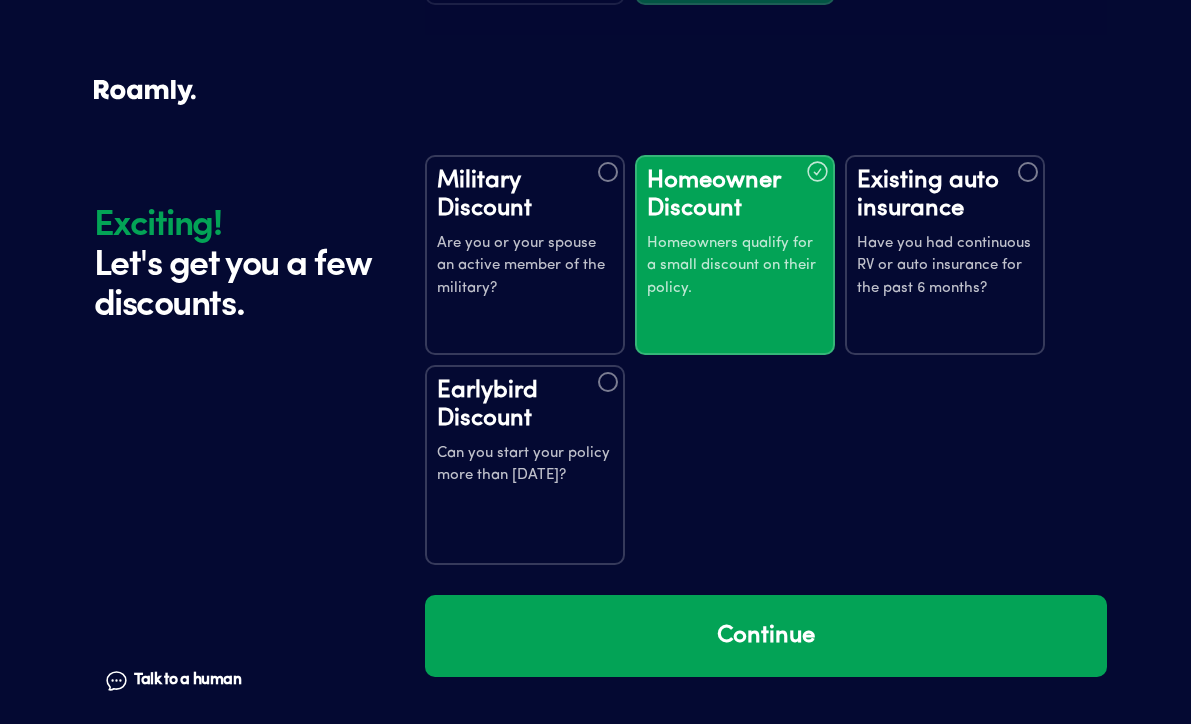 click on "Existing auto insurance Have you had continuous RV or auto insurance for the past 6 months?" at bounding box center (945, 255) 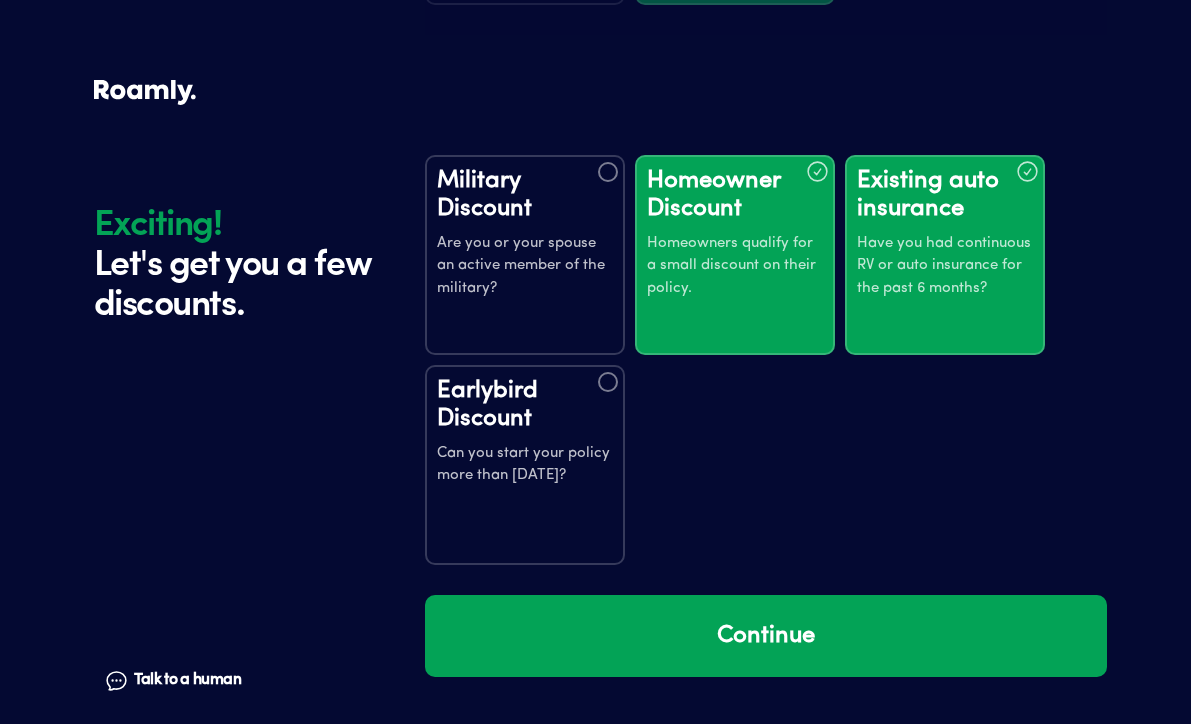 click on "Earlybird Discount Can you start your policy more than [DATE]?" at bounding box center (525, 465) 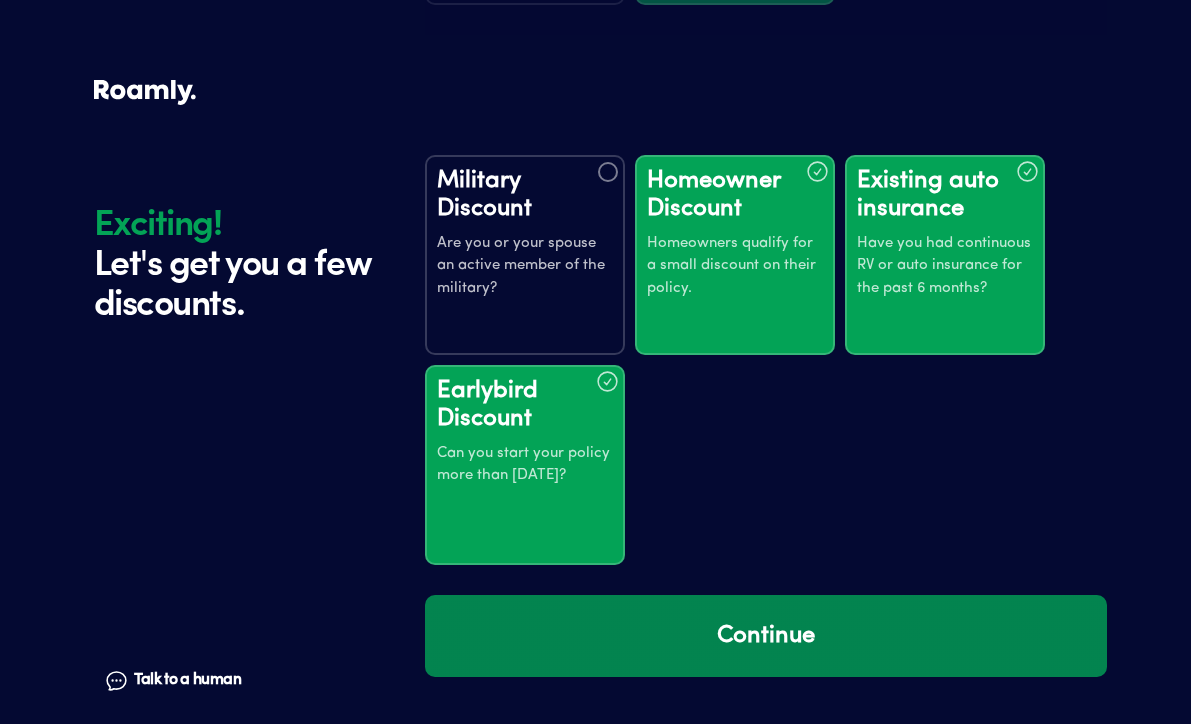 click on "Continue" at bounding box center (766, 636) 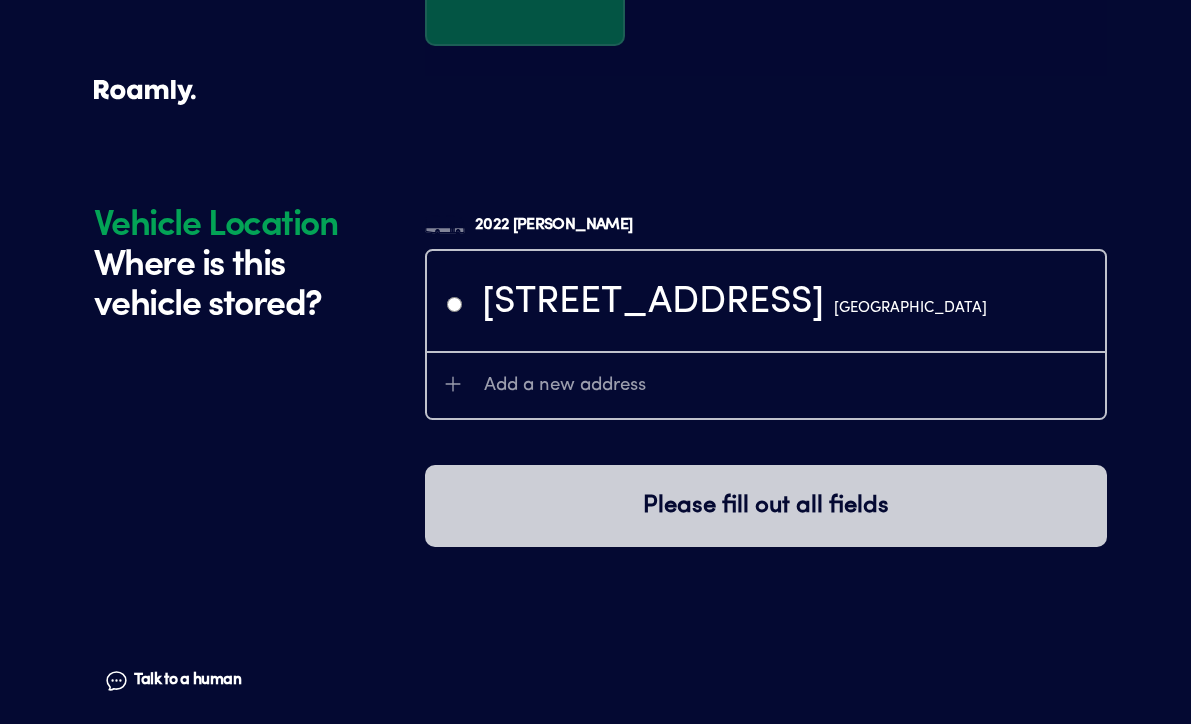 scroll, scrollTop: 4349, scrollLeft: 0, axis: vertical 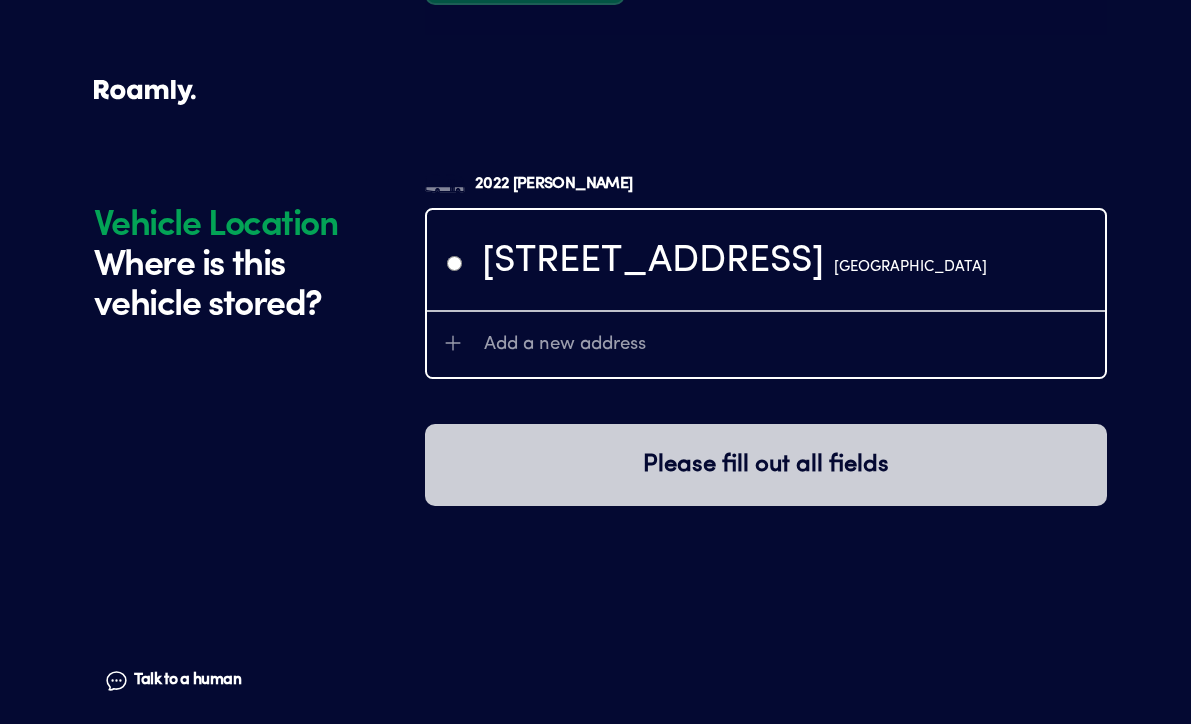click on "Add a new address" at bounding box center (787, 344) 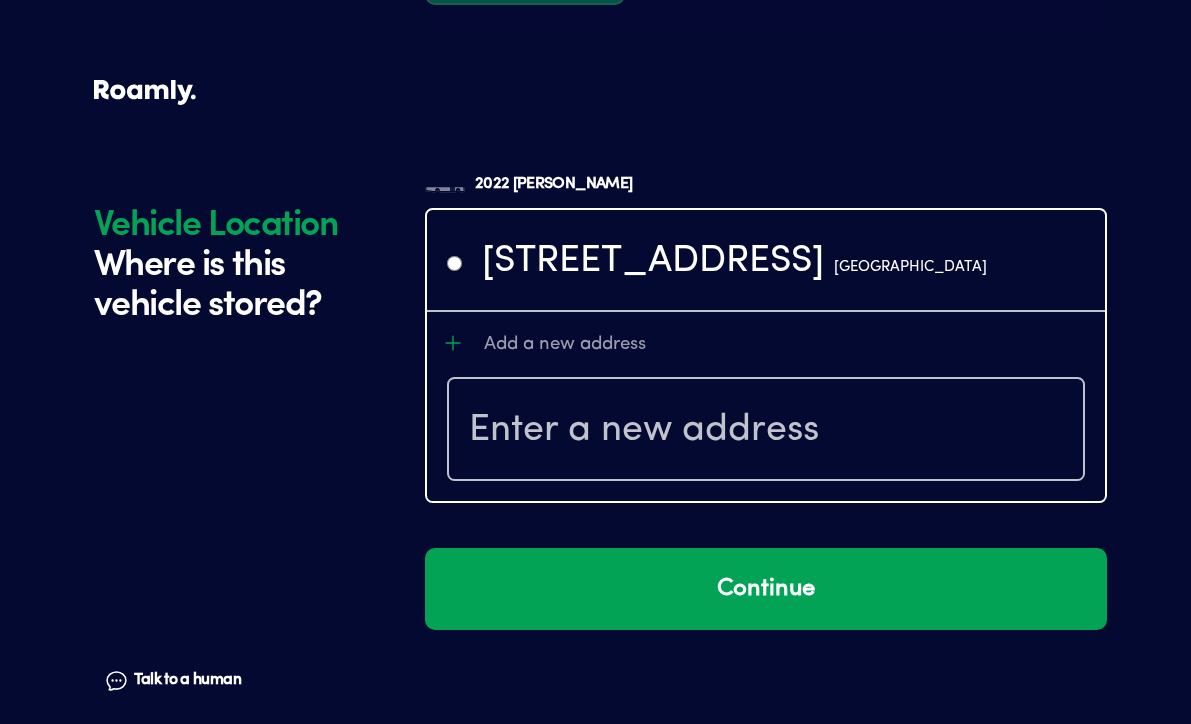 click at bounding box center [766, 431] 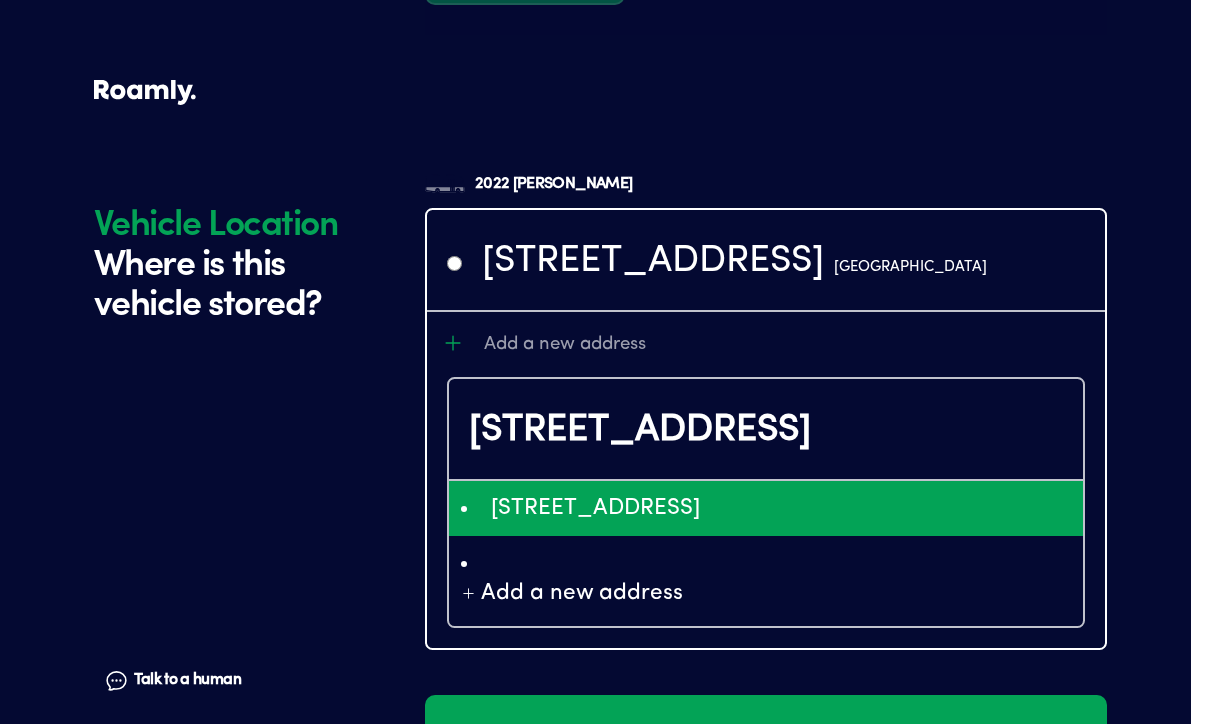 type on "EiU0NzA0IFUuUy4gOTIsIExha2VsYW5kLCBGTCAzMzgxNSwgVVNBIjESLwoUChIJi_i0kjk43YgRy2ZL17BNF8kQ4CQqFAoSCWPUvnh1i-eIEdO1R1S0Hvv7" 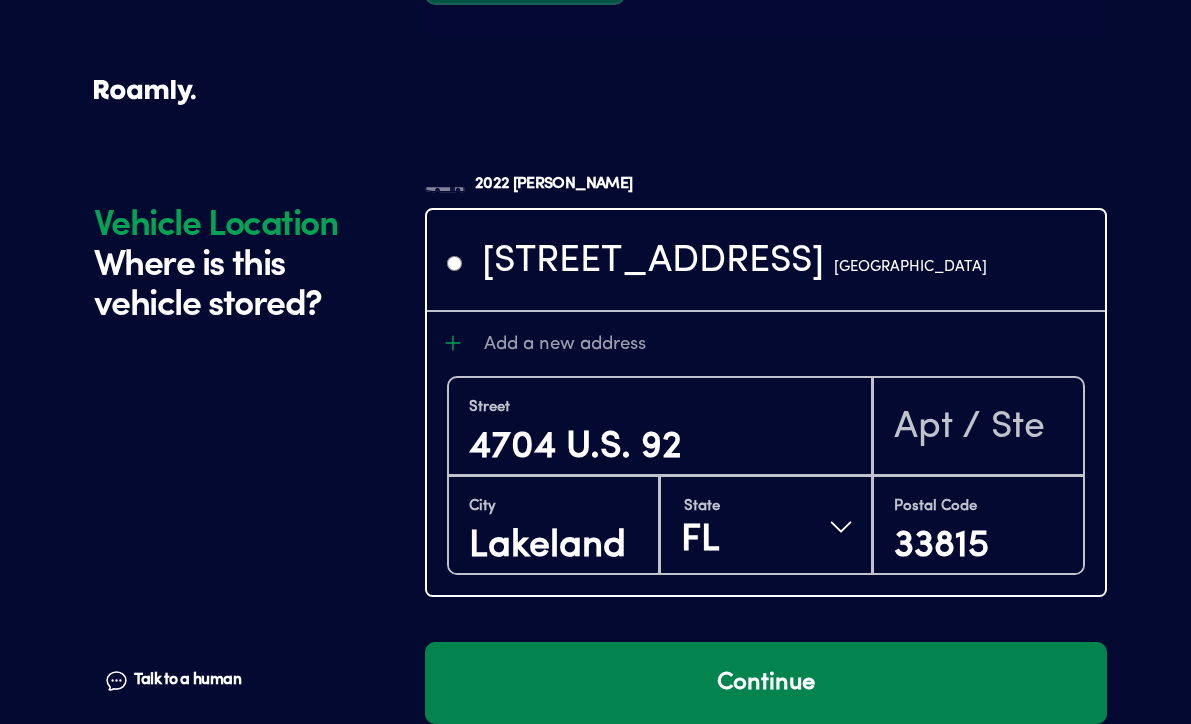 click on "Continue" at bounding box center (766, 683) 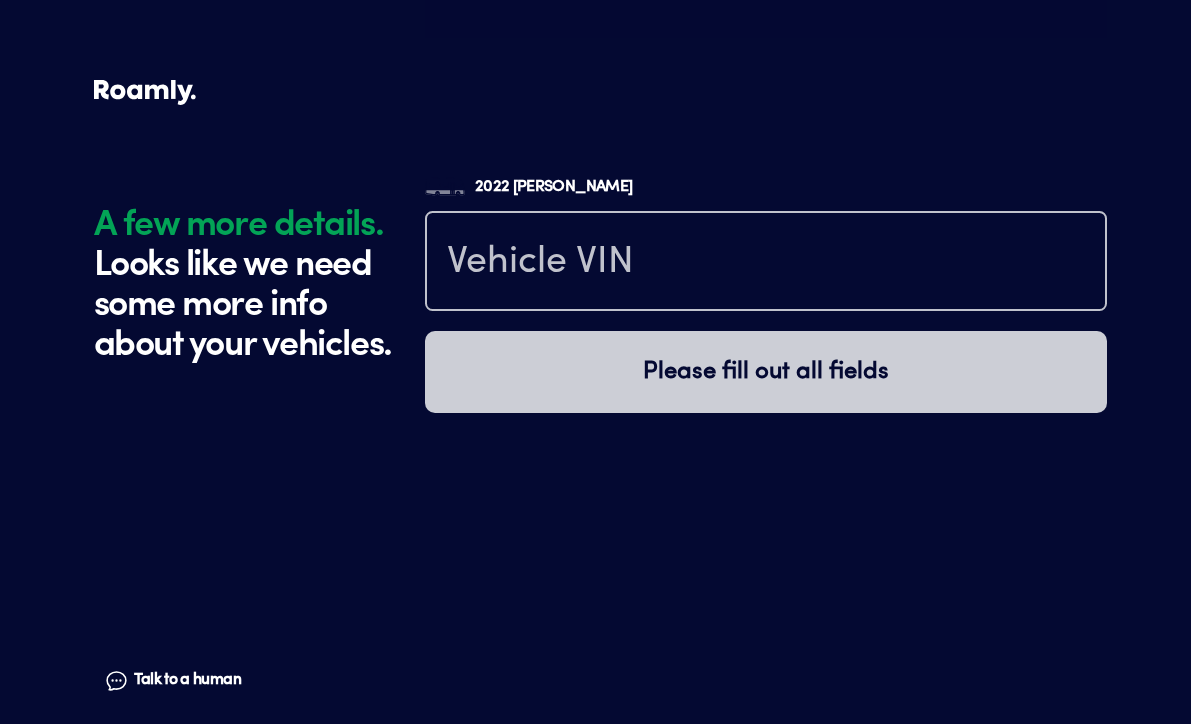 scroll, scrollTop: 4988, scrollLeft: 0, axis: vertical 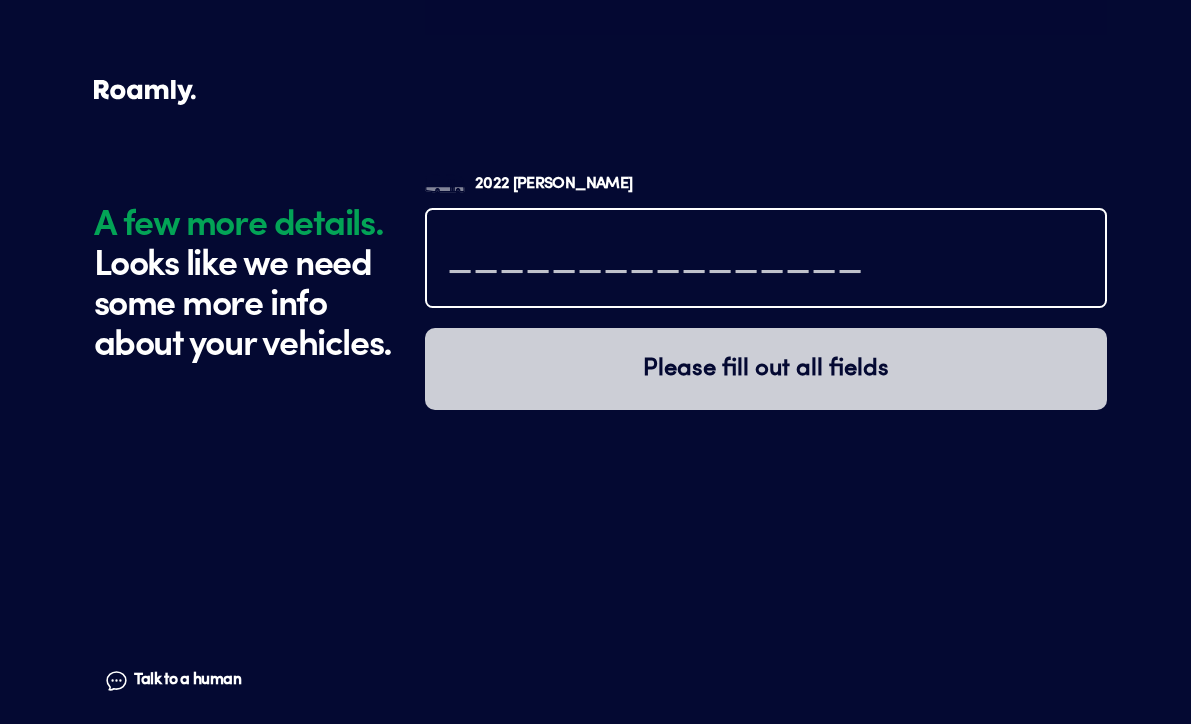 click at bounding box center [766, 260] 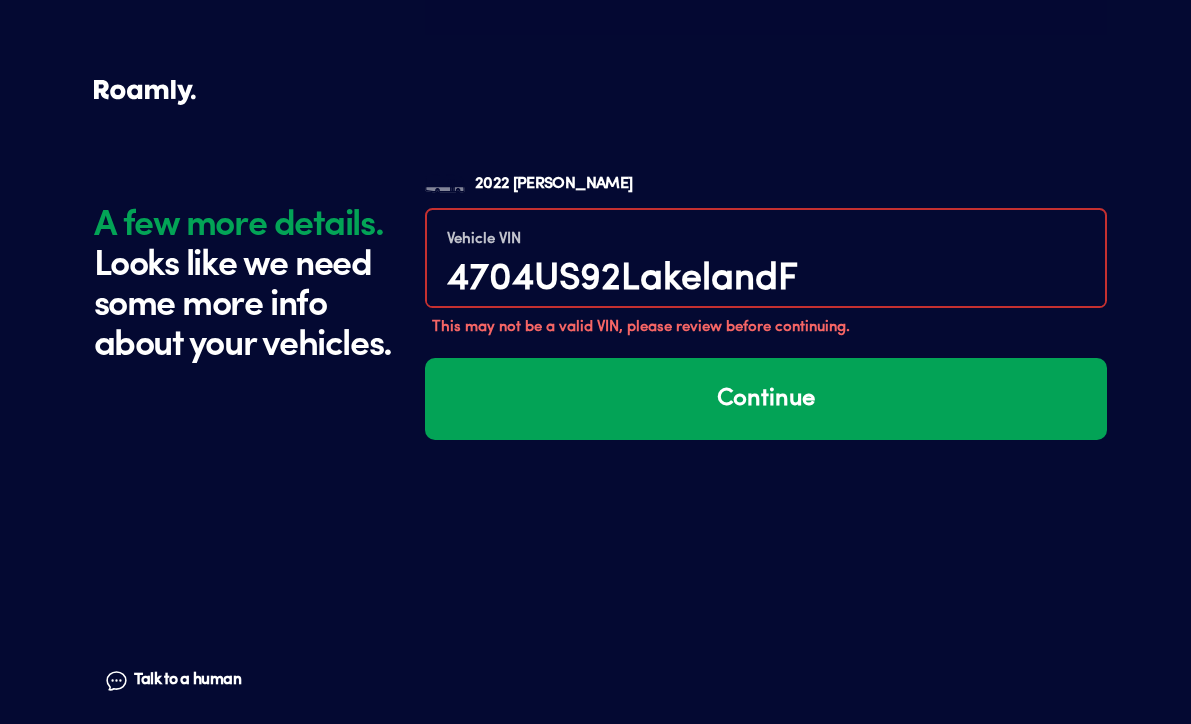 drag, startPoint x: 920, startPoint y: 268, endPoint x: 124, endPoint y: 258, distance: 796.0628 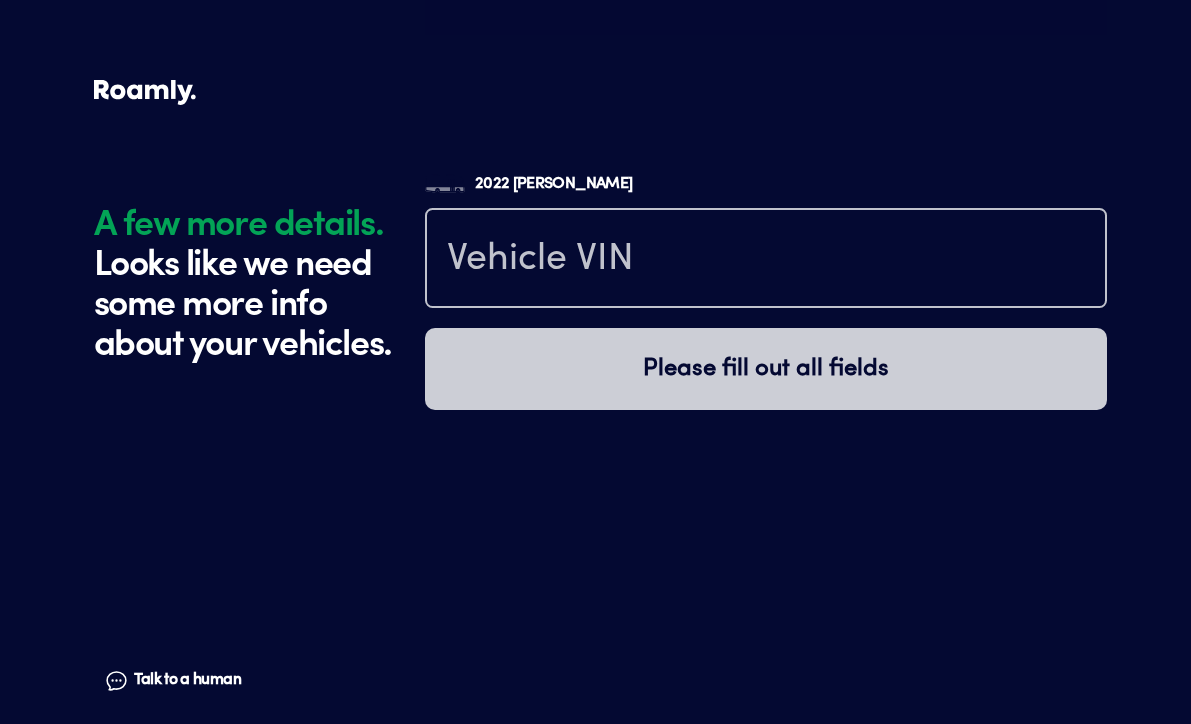 click on "A few more details. Looks like we need some more info about your vehicles. Talk to a human Chat 1 2 3 4+ Edit How many RVs or Trailers do you want to cover? Year [DATE] Make Thor Model Miramar Length 37FT Vehicle type Class A Actual cash value 128000 Original owner No How many years have you owned it? How many nights do you camp in your RV? 0 - 29 nights / year How do you store your RV? Open lot Yes No Does this RV have a salvage title? Edit Tell us about your RV. First name [PERSON_NAME] Last name [PERSON_NAME] Date of Birth [DEMOGRAPHIC_DATA] Email [EMAIL_ADDRESS][DOMAIN_NAME] Phone [PHONE_NUMBER] By entering your phone number, you give a licensed Roamly agent permission to assist with this quote through recorded call, email or text message. By continuing, you are confirming that you have read our  Information Disclosure . Edit Who’s the primary driver on this policy? [STREET_ADDRESS] Clear [STREET_ADDRESS] Add a new address How long have you lived at your home address? Less than 1 year Edit Single Edit" at bounding box center (595, -2132) 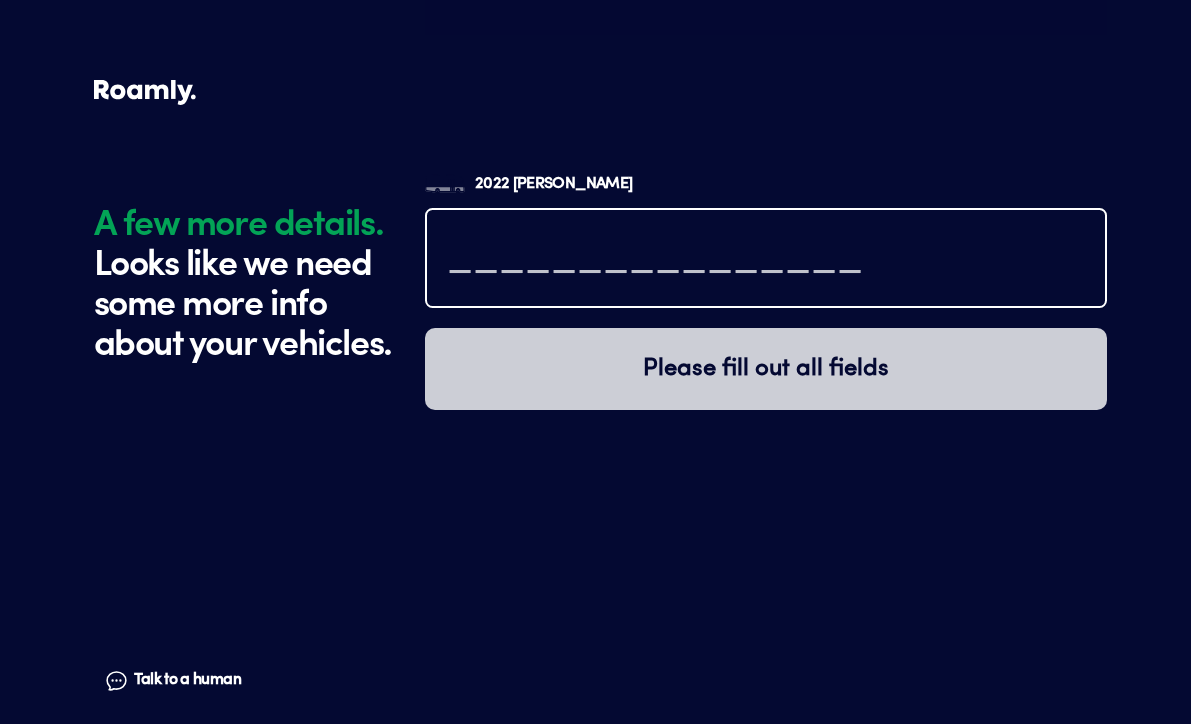 click at bounding box center (766, 260) 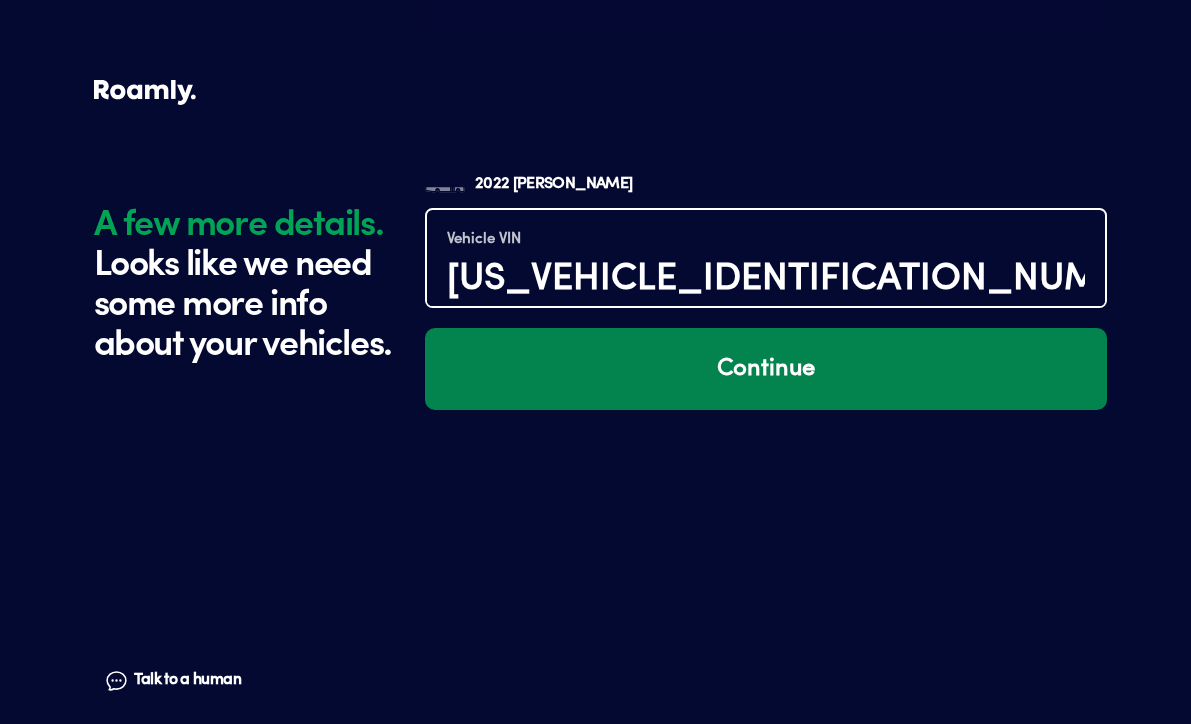 type on "[US_VEHICLE_IDENTIFICATION_NUMBER]" 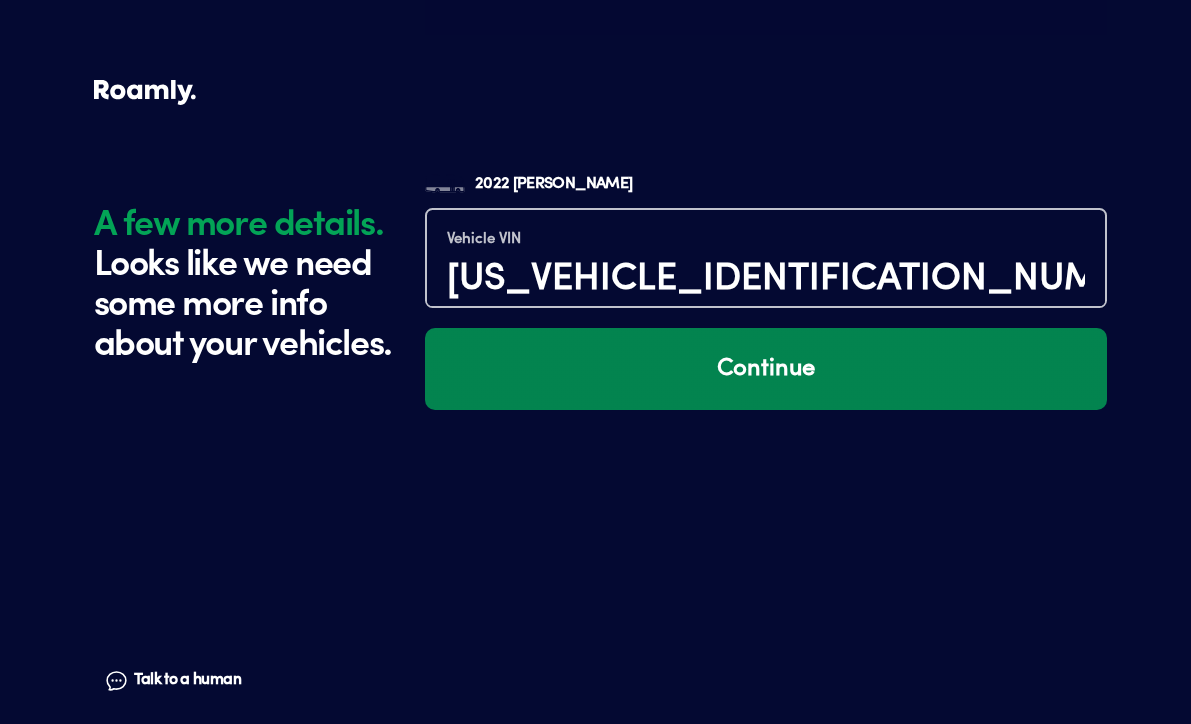 click on "Continue" at bounding box center [766, 369] 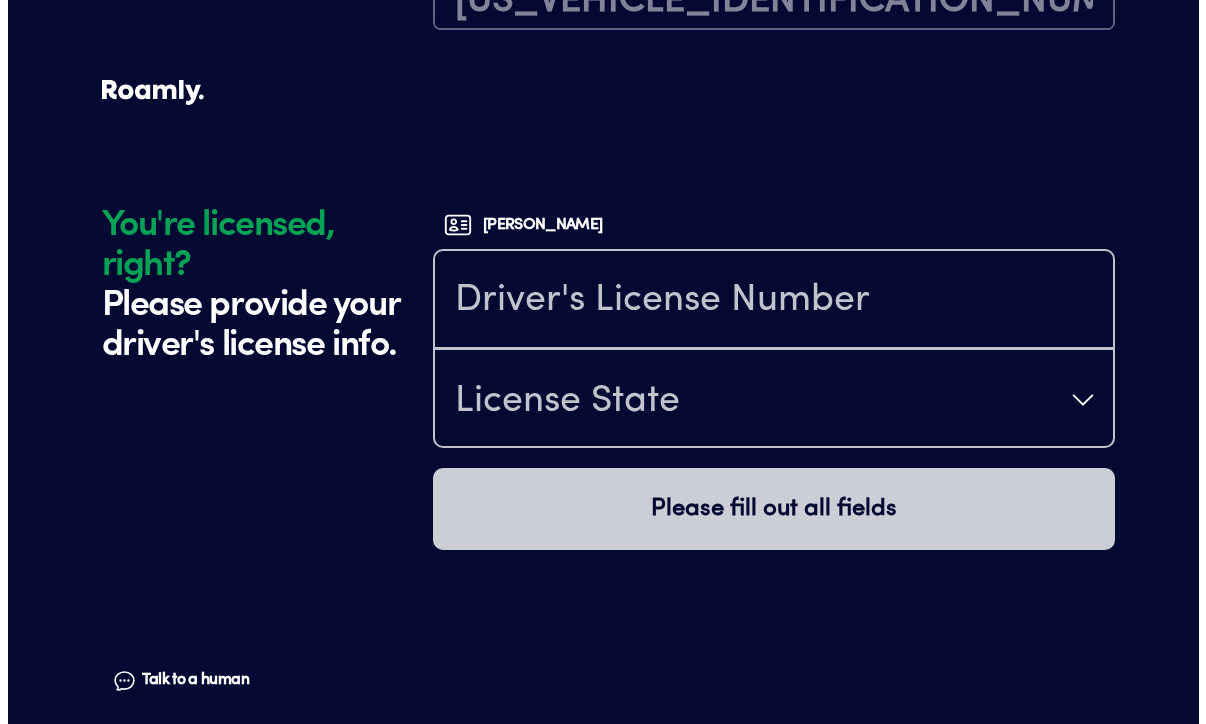 scroll, scrollTop: 5331, scrollLeft: 0, axis: vertical 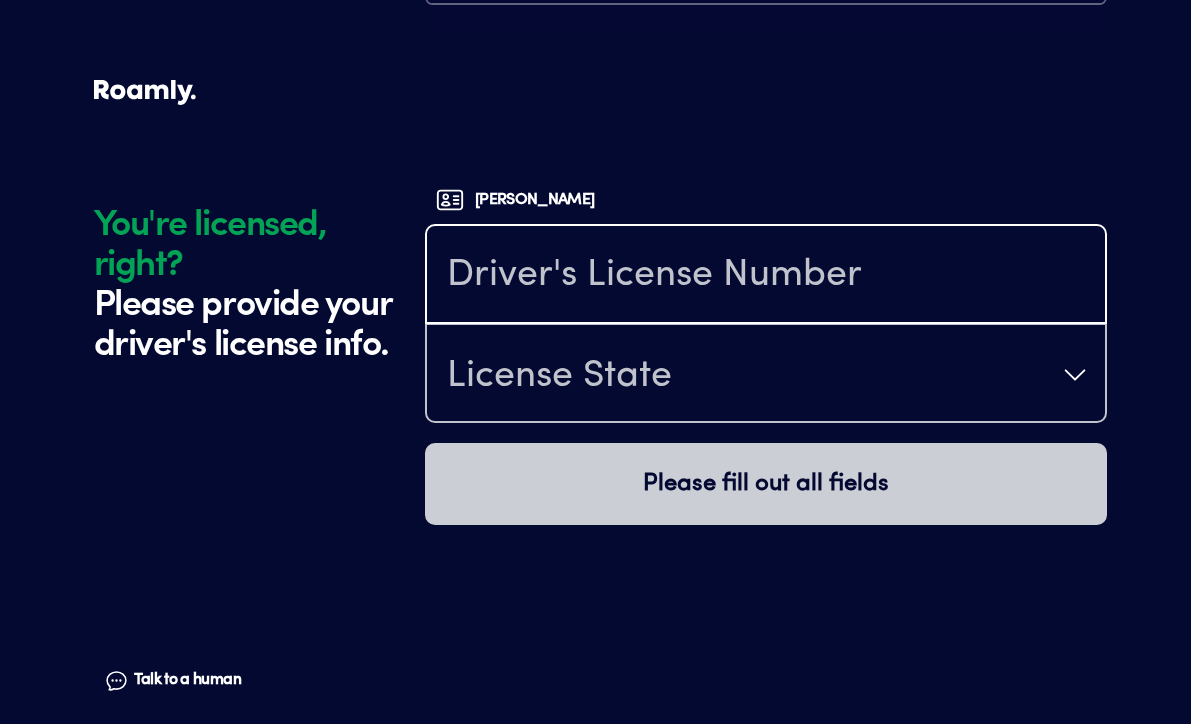 click at bounding box center [766, 276] 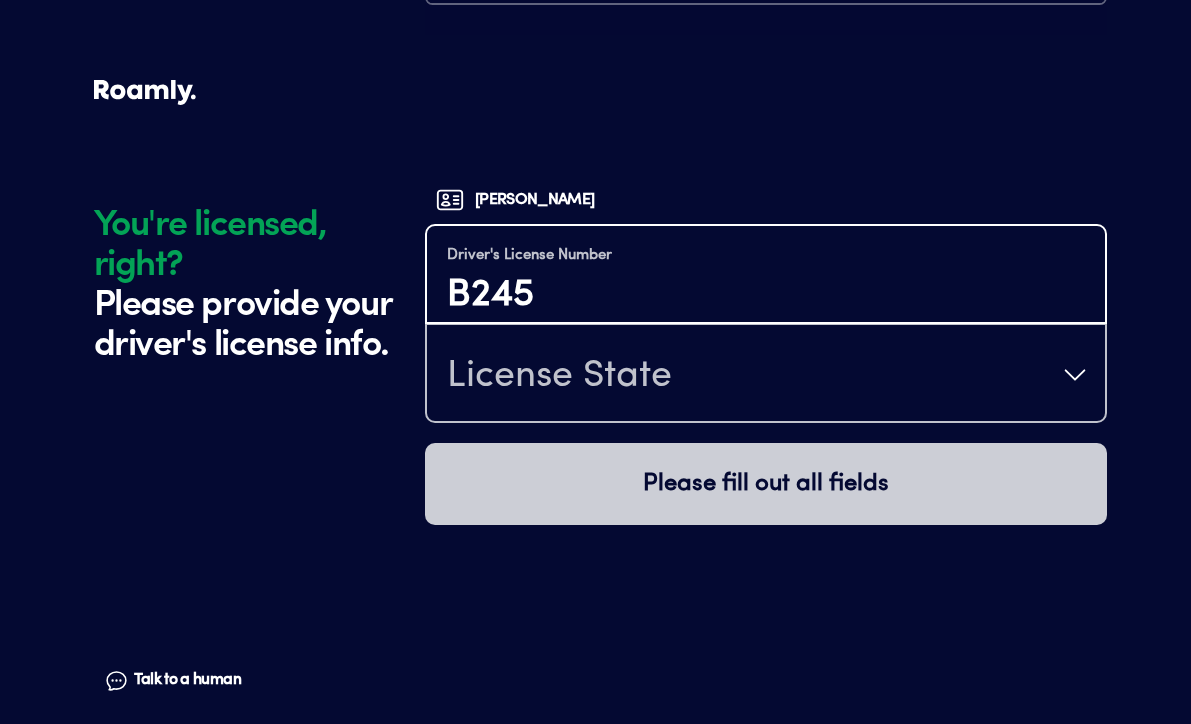 click on "B245" at bounding box center [766, 295] 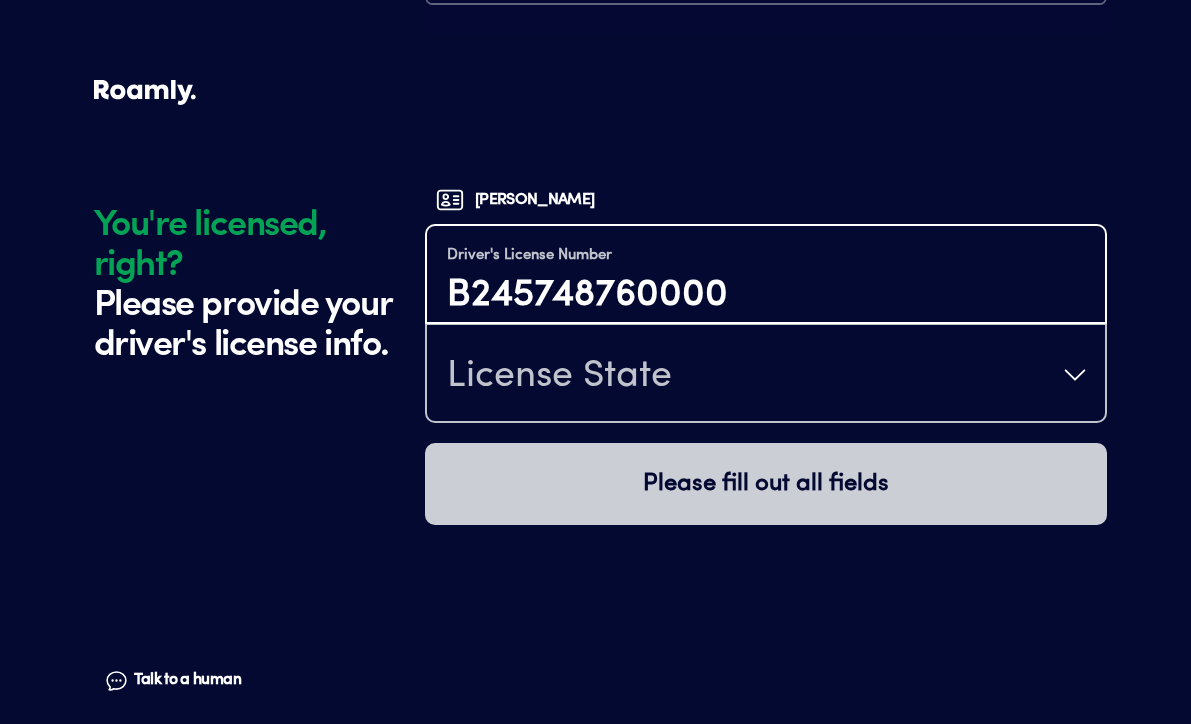 type on "B245748760000" 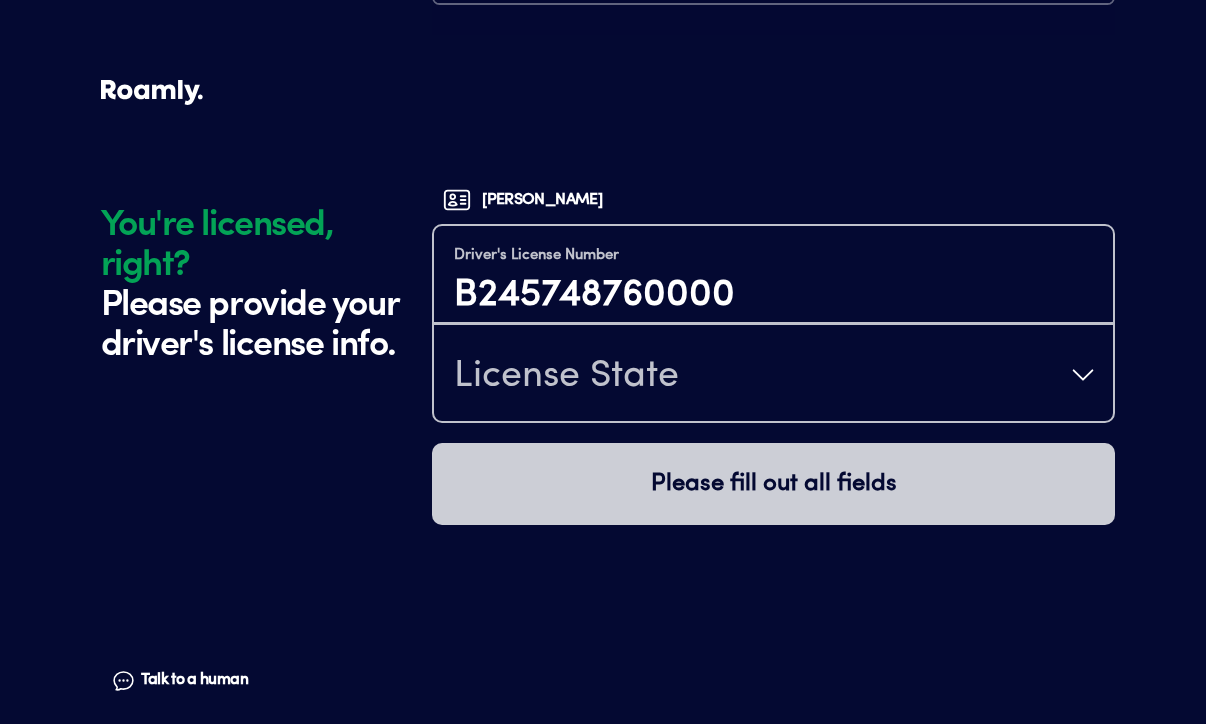 click on "License State" at bounding box center (566, 377) 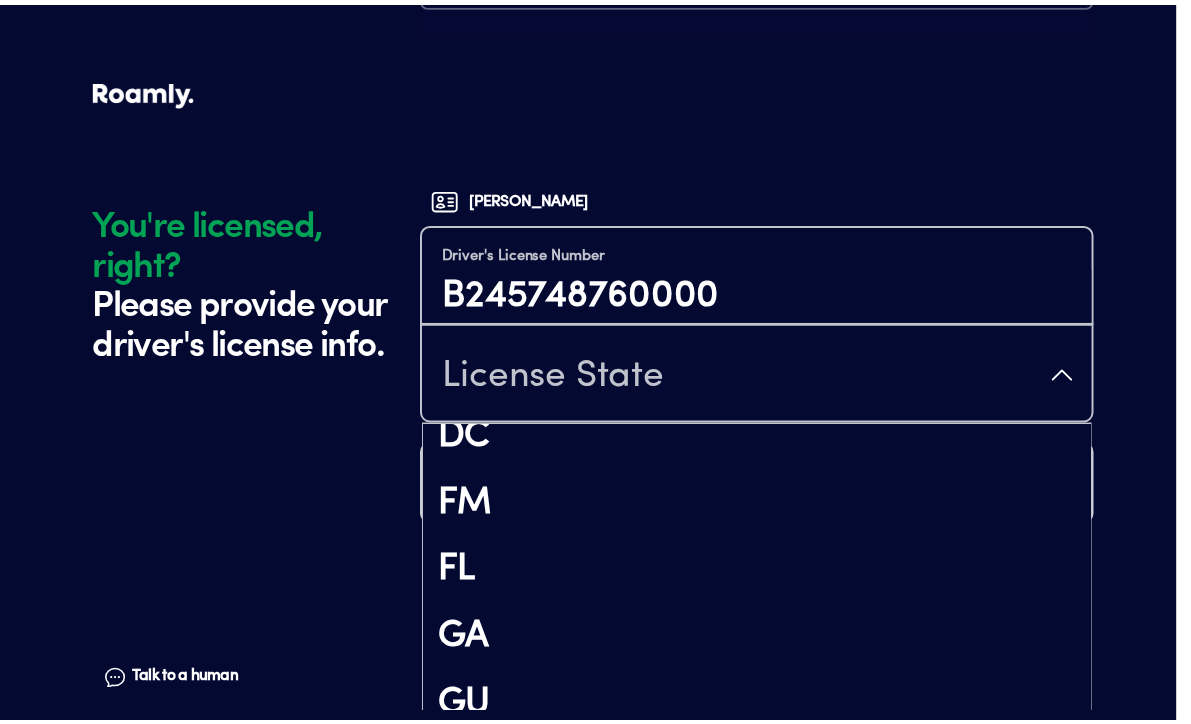 scroll, scrollTop: 700, scrollLeft: 0, axis: vertical 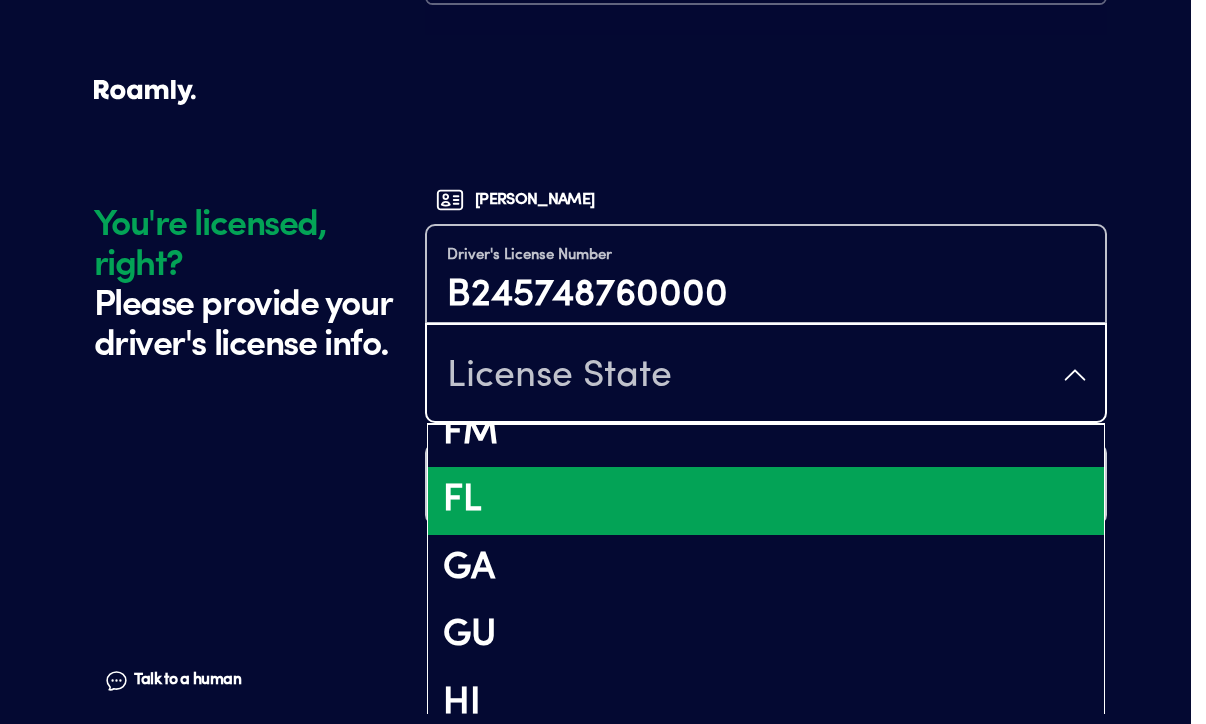 click on "FL" at bounding box center [766, 501] 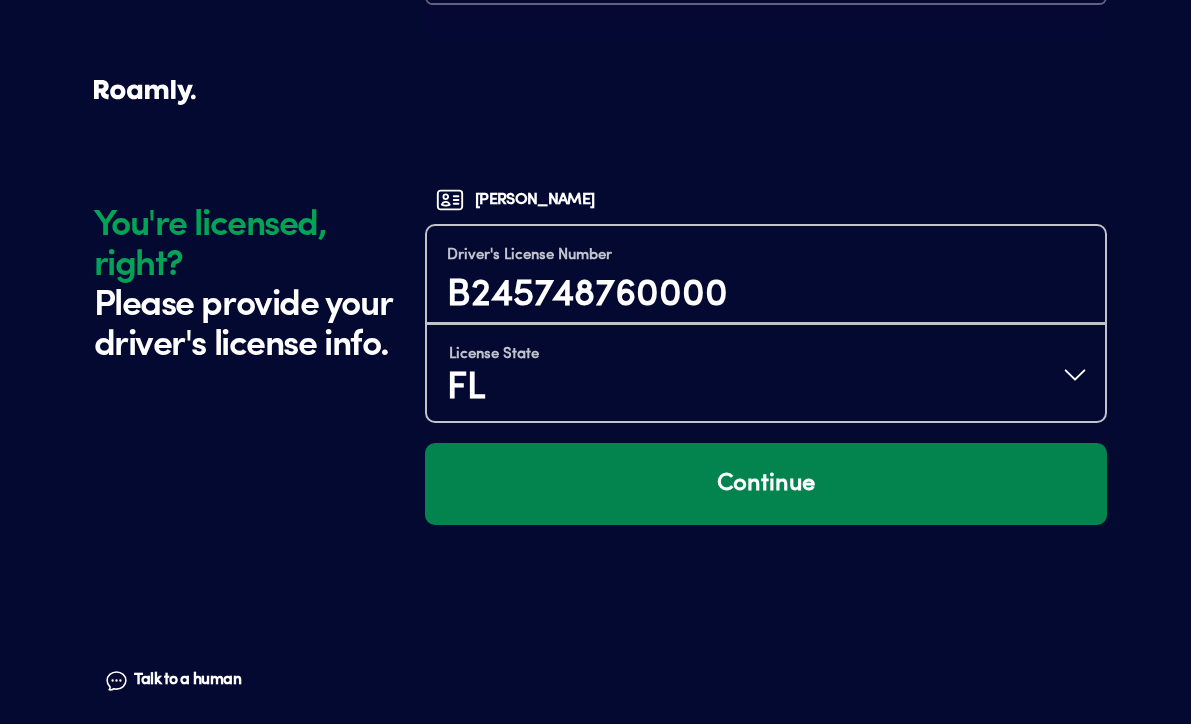click on "Continue" at bounding box center [766, 484] 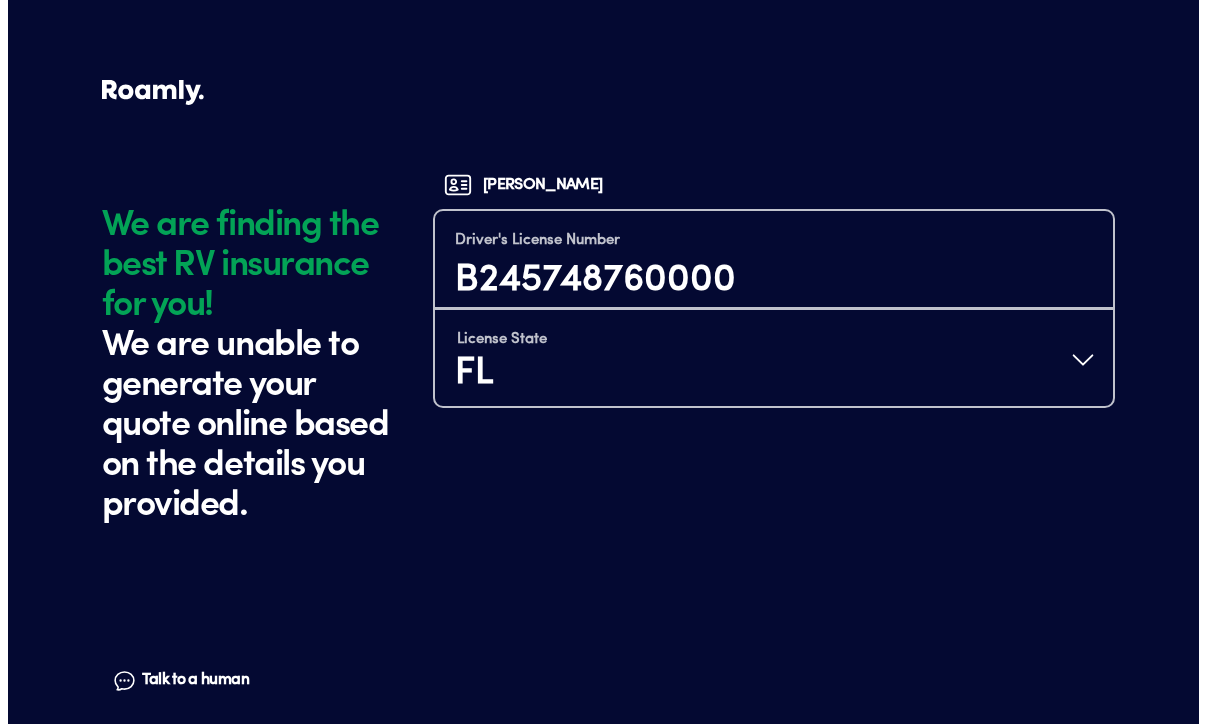 scroll, scrollTop: 0, scrollLeft: 0, axis: both 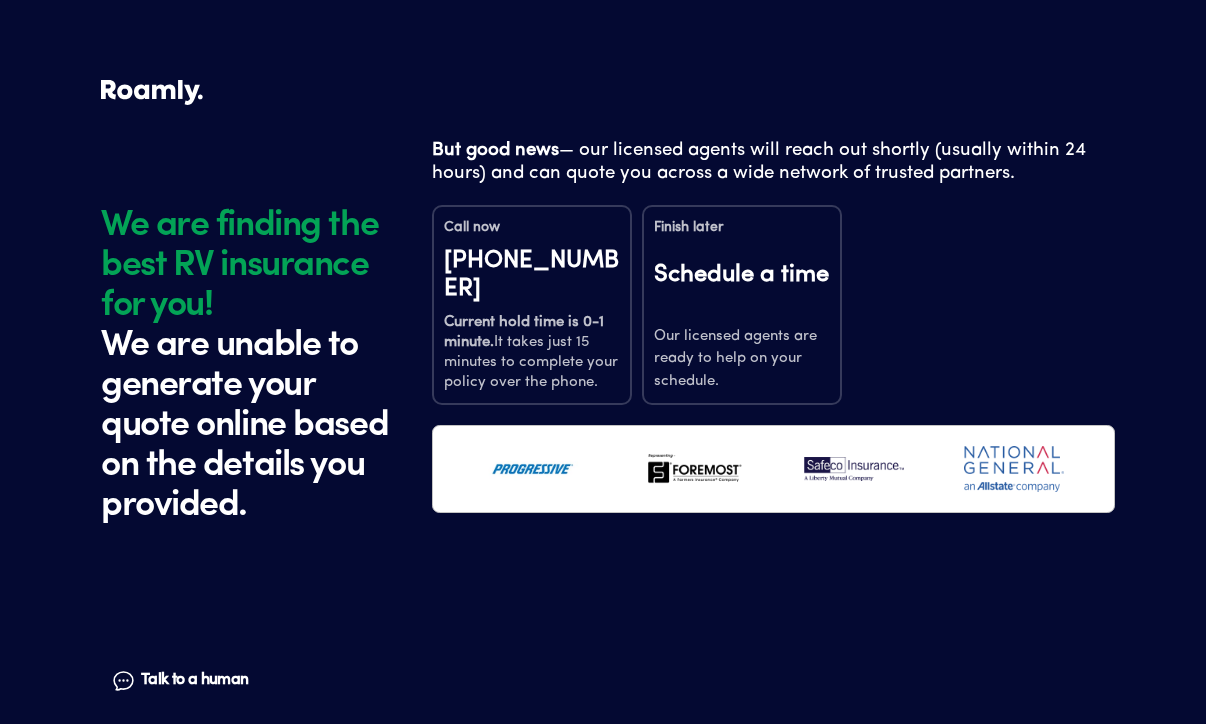 click on "Current hold time is 0-1 minute. It takes just 15 minutes to complete your policy over the phone." at bounding box center (532, 353) 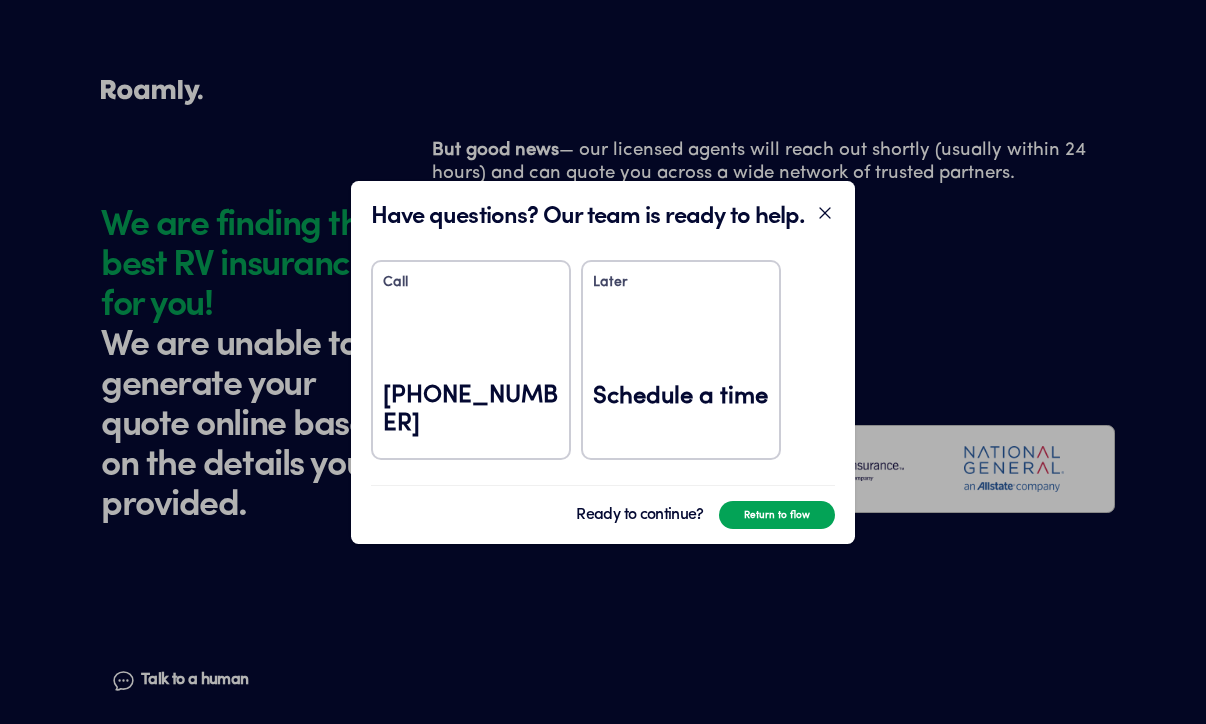 click 